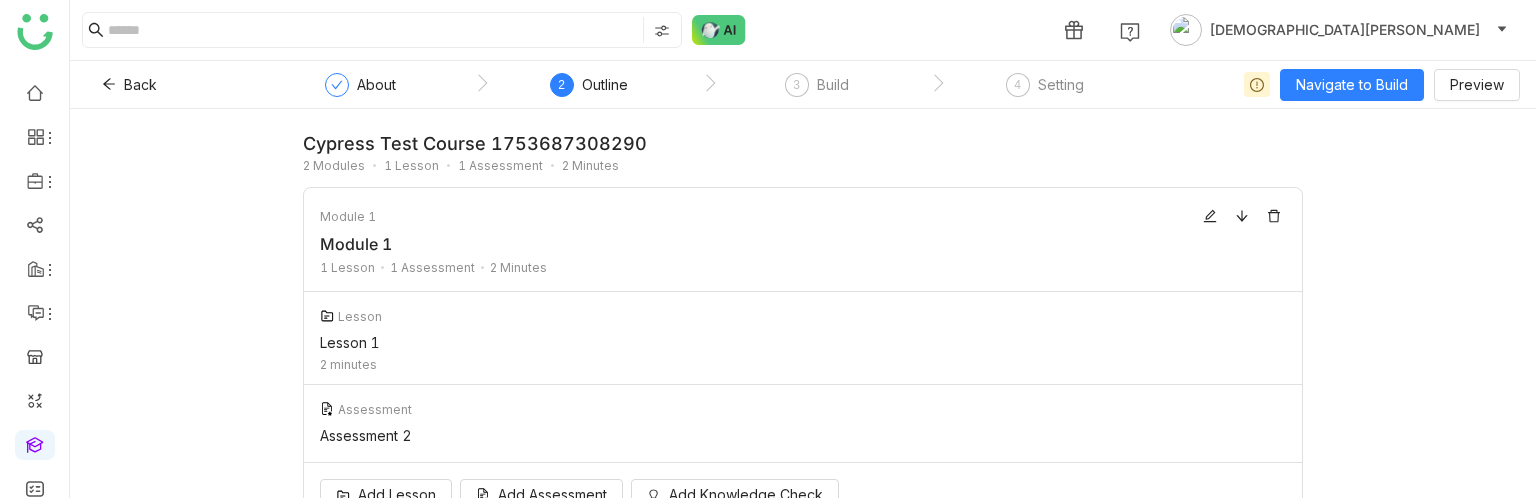 scroll, scrollTop: 0, scrollLeft: 0, axis: both 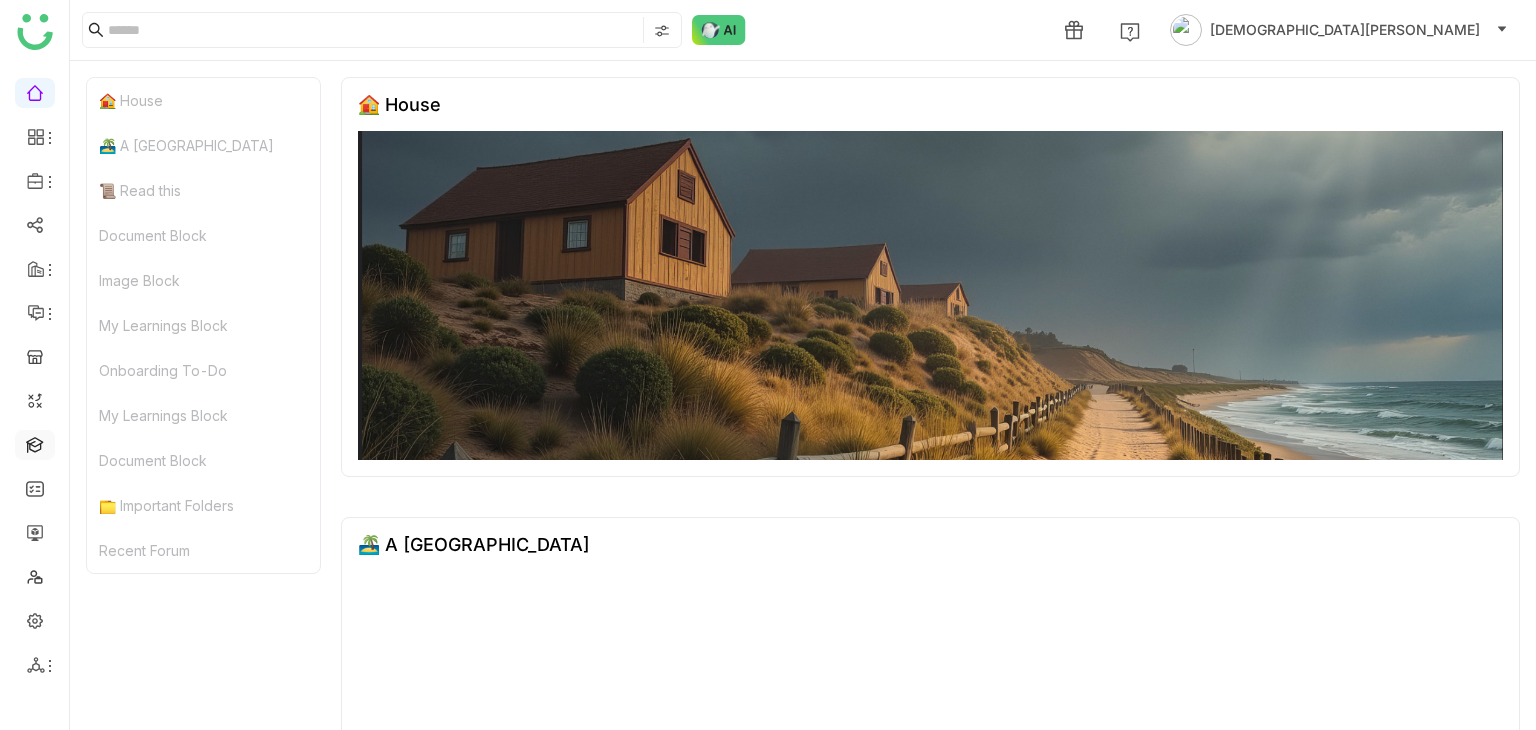 click at bounding box center [35, 443] 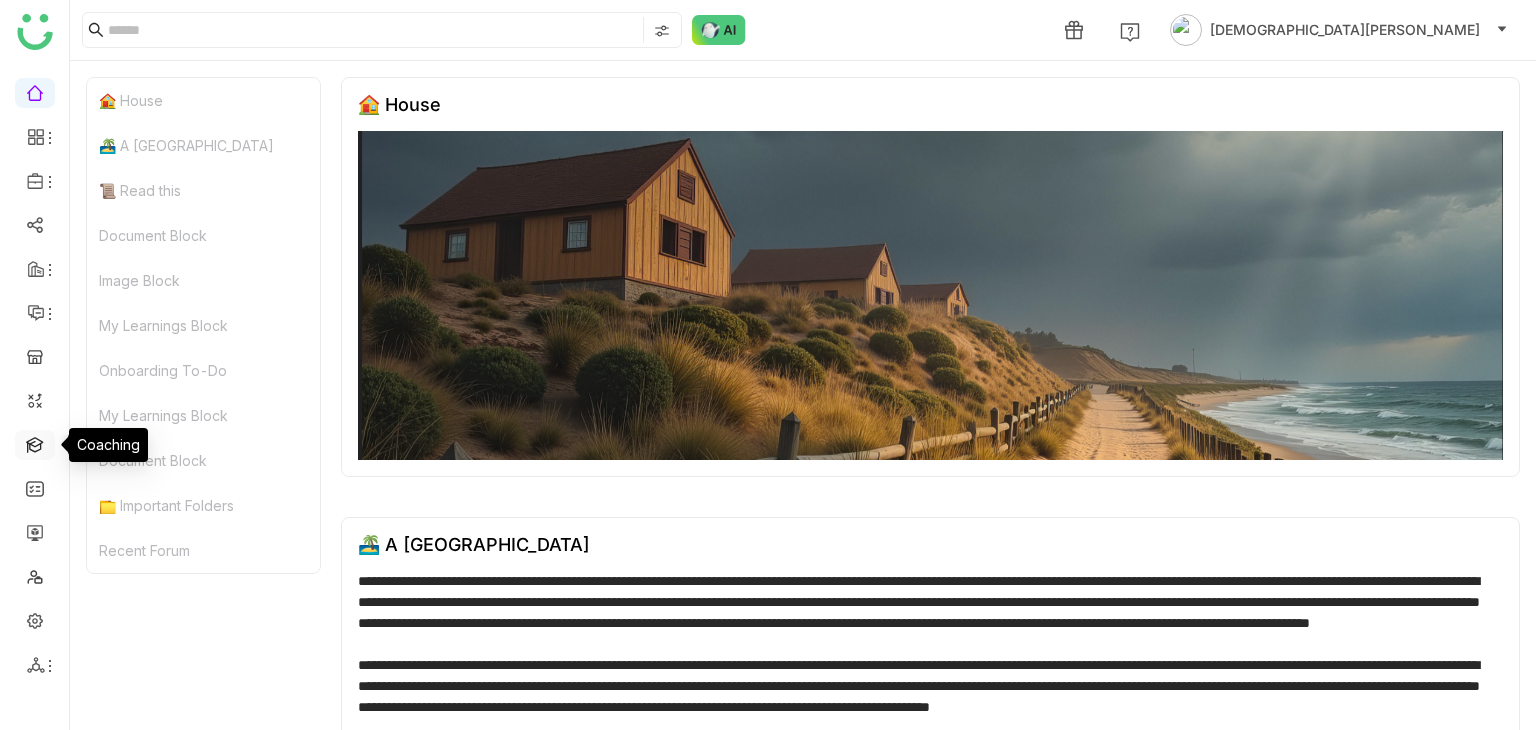 click at bounding box center (35, 443) 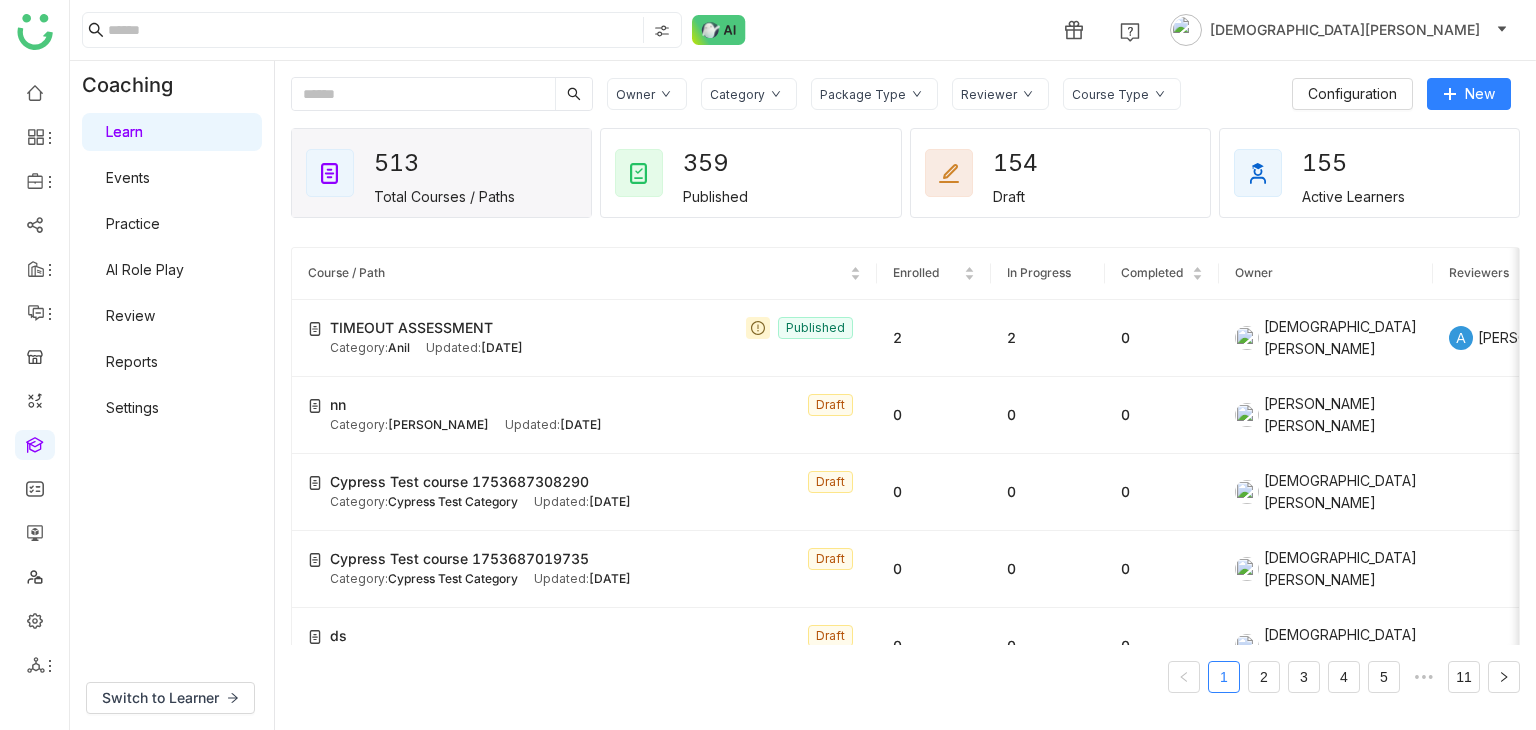 click on "Owner Category Package Type Reviewer Course Type  Configuration   New   513   Total Courses / Paths   359   Published   154   Draft   155   Active Learners  Course / Path Enrolled In Progress Completed Owner Reviewers TIMEOUT ASSESSMENT  Published Category:  Anil Updated:   Jul 28, 2025 2 2 0  Vishnu Vardhan   A   arif  nn  Draft Category:  Bhupen Updated:   Jul 28, 2025 0 0 0  Bhupendra Singh Bhandari  Cypress Test course 1753687308290  Draft Category:  Cypress Test Category Updated:   Jul 28, 2025 0 0 0  Vishnu Vardhan  Cypress Test course 1753687019735  Draft Category:  Cypress Test Category Updated:   Jul 28, 2025 0 0 0  Vishnu Vardhan  ds  Draft Category:  Aazam Courses Updated:   Jul 28, 2025 0 0 0  Vishnu Vardhan  Export path testing  Published Category:  Aazam Courses Updated:   Jul 28, 2025 0 0 0  Azam Hussain  Cypress Test course 1753686376363  Draft Category:  Cypress Test Category Updated:   Jul 28, 2025 0 0 0  Vishnu Vardhan  pathhh123  Published Category:  Test -QA Updated:   Jul 28, 2025 2 2 0" 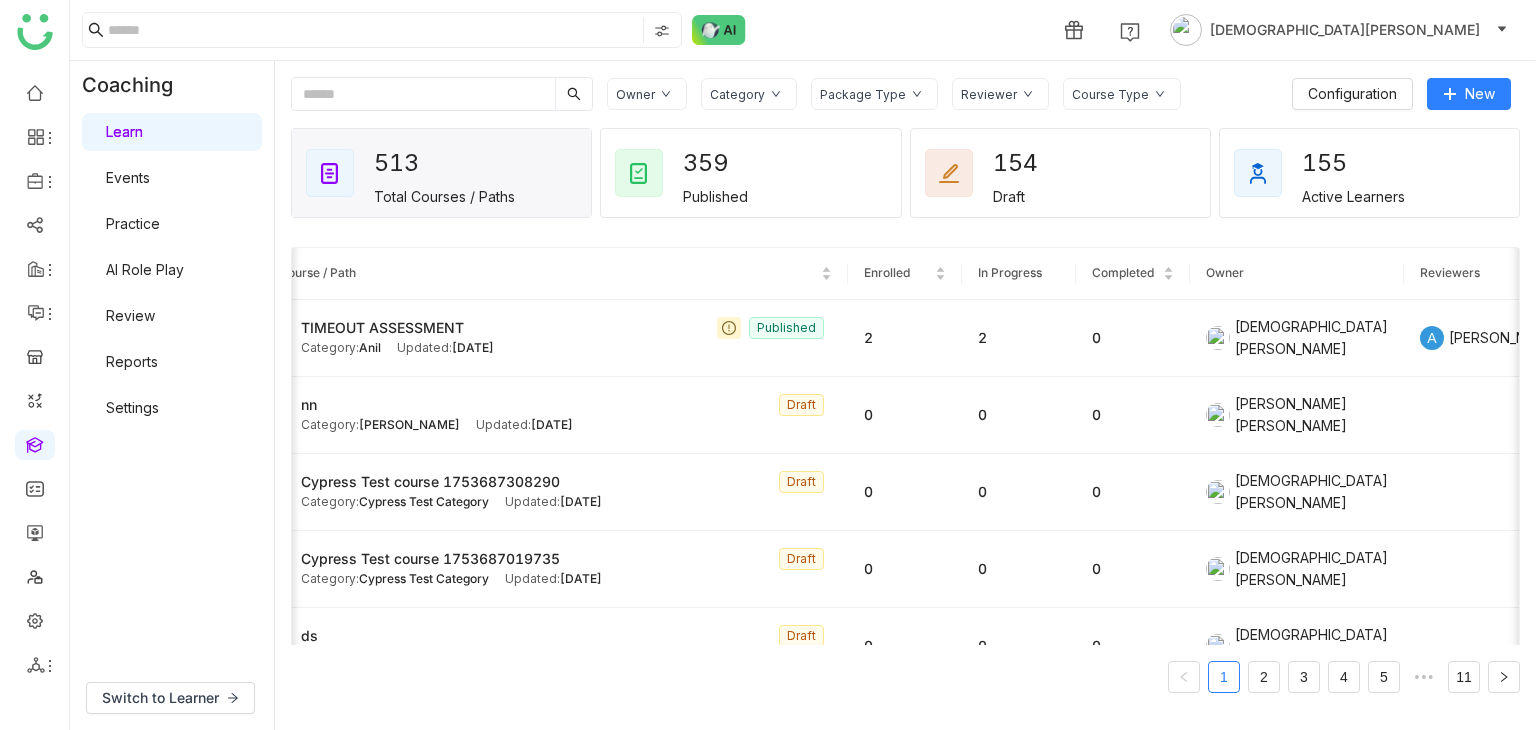 scroll, scrollTop: 0, scrollLeft: 98, axis: horizontal 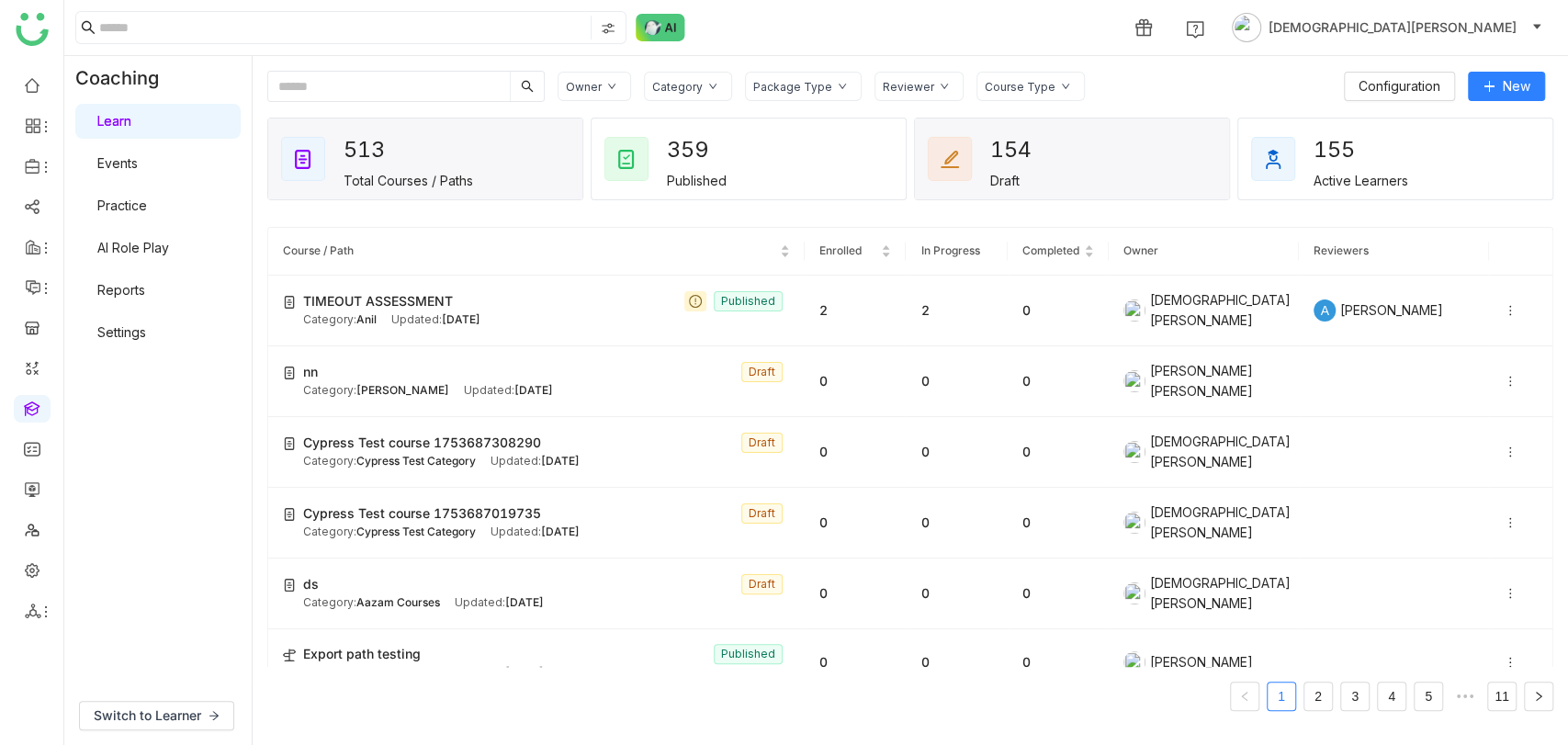drag, startPoint x: 1400, startPoint y: 0, endPoint x: 1145, endPoint y: 172, distance: 307.58576 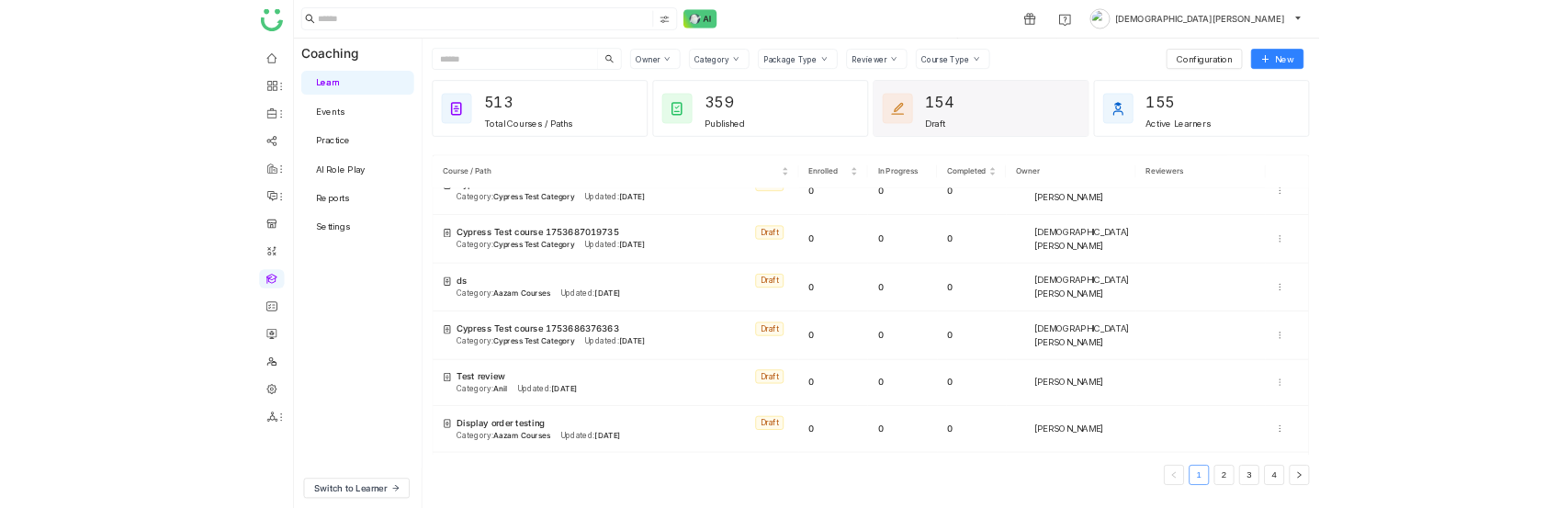 scroll, scrollTop: 0, scrollLeft: 0, axis: both 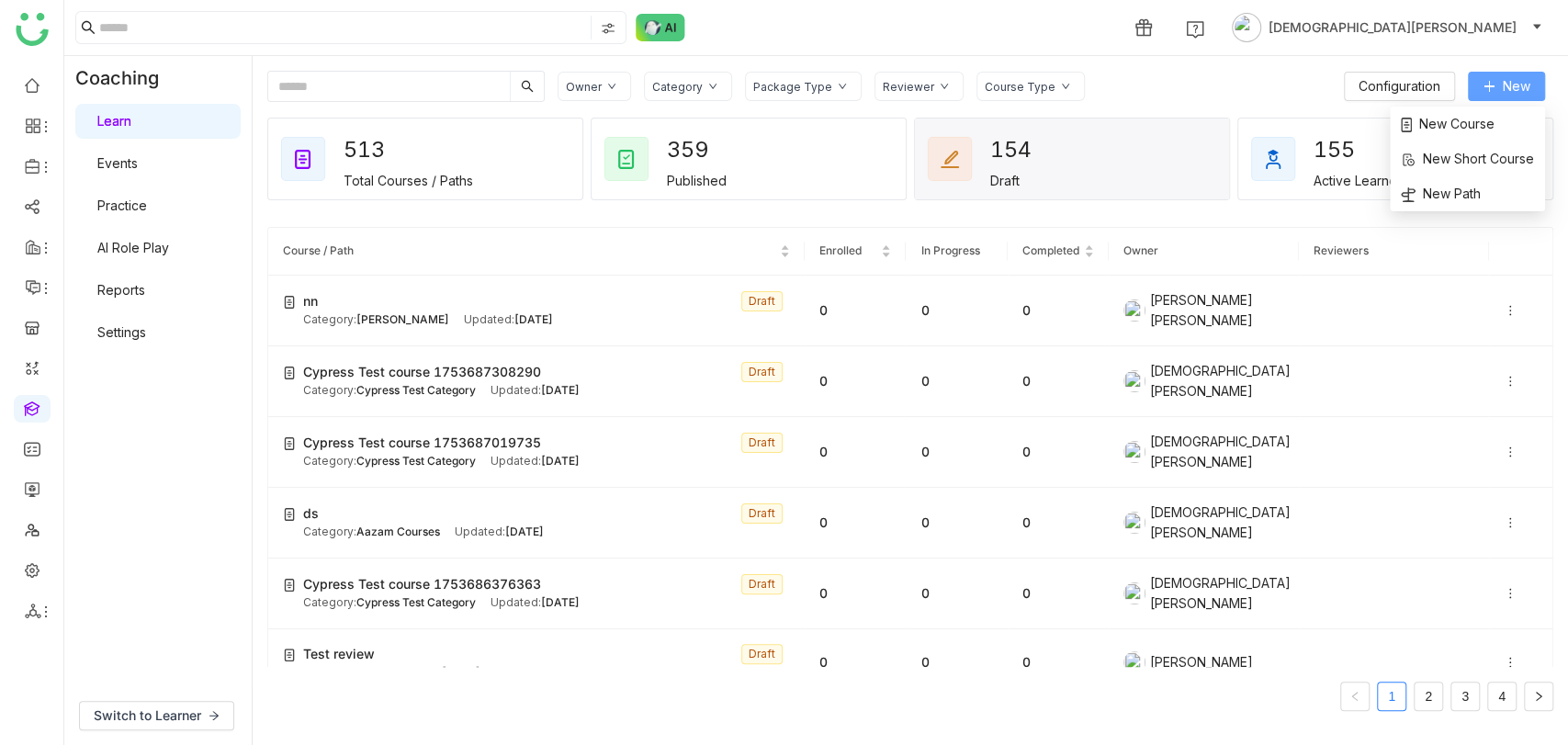 click on "New" 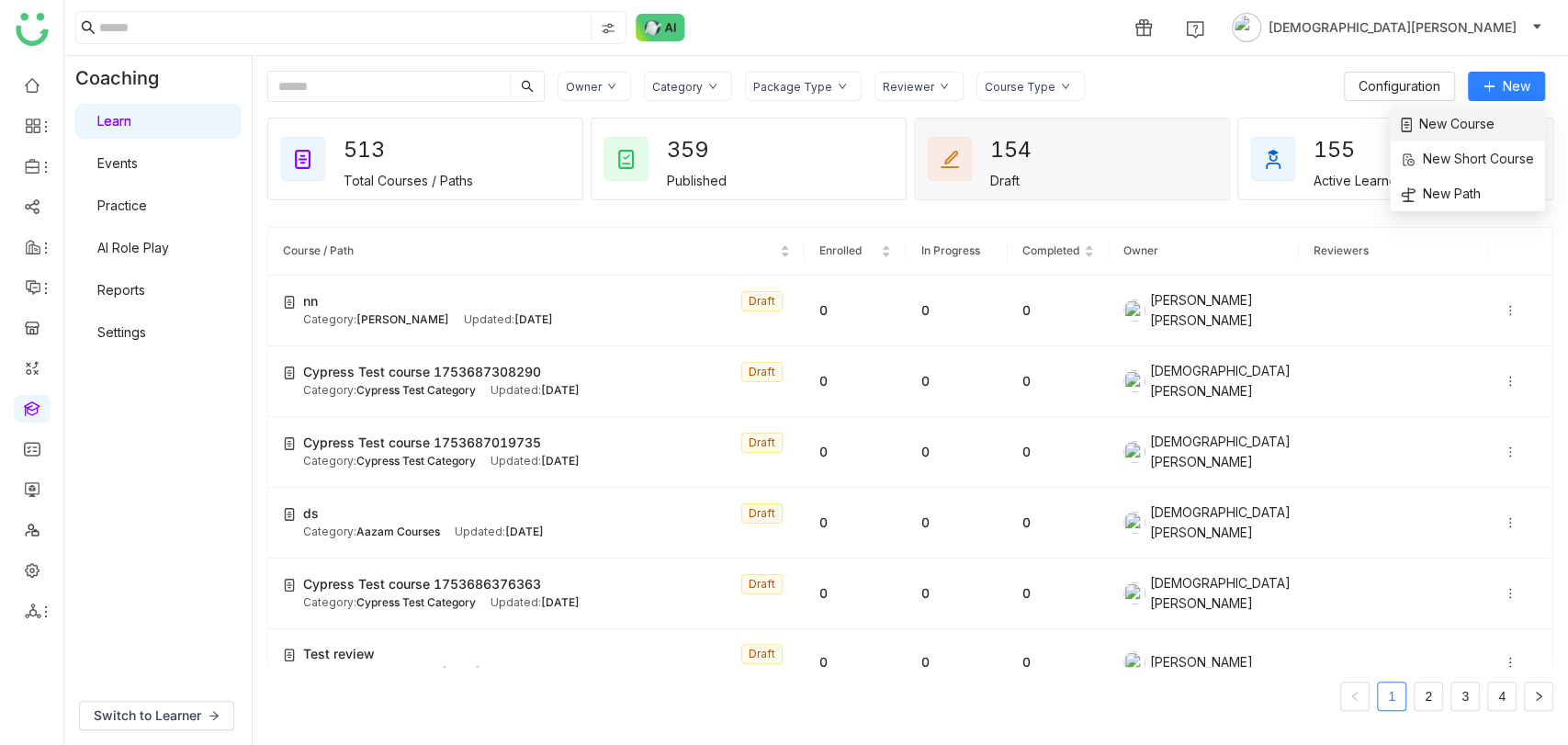 click on "New Course" at bounding box center (1448, 124) 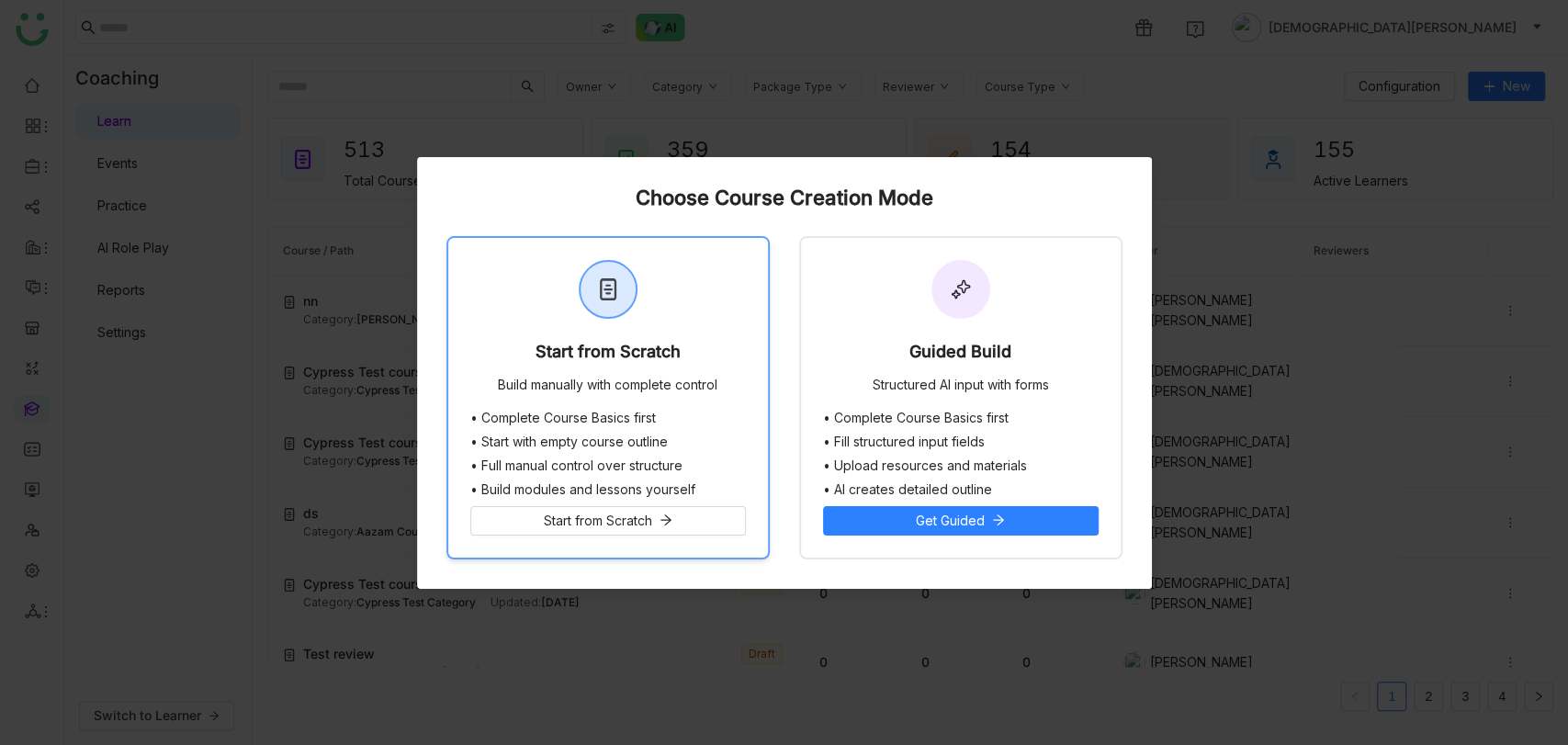 click on "• Complete Course Basics first" at bounding box center [608, 418] 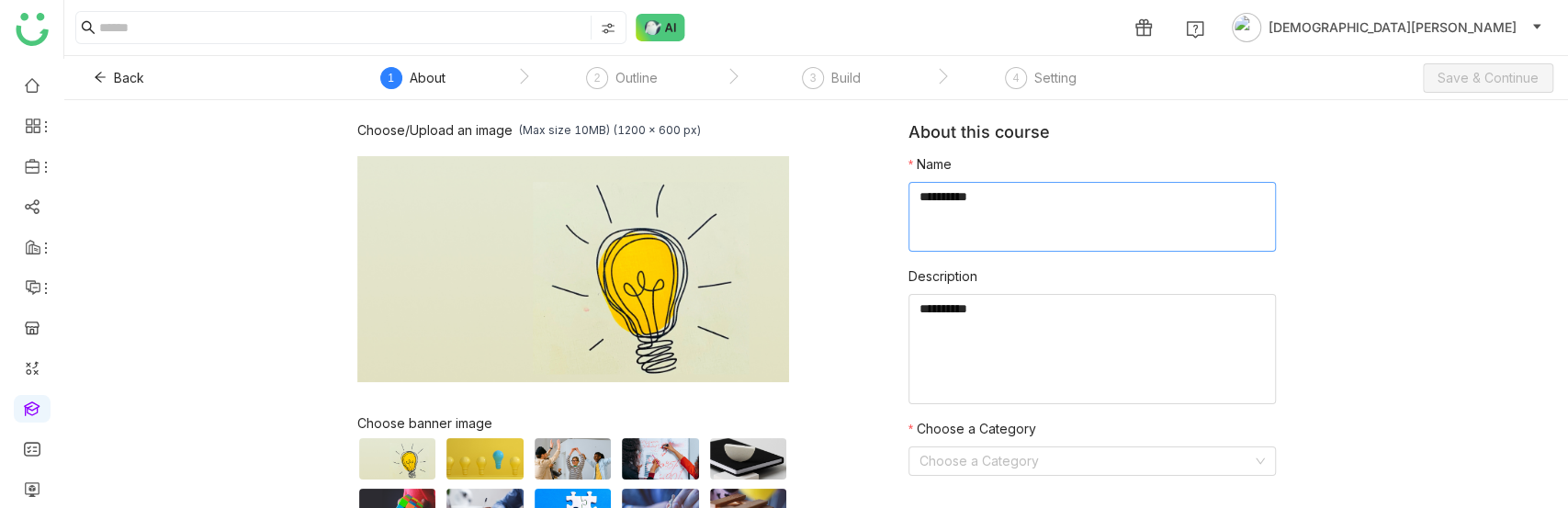 click 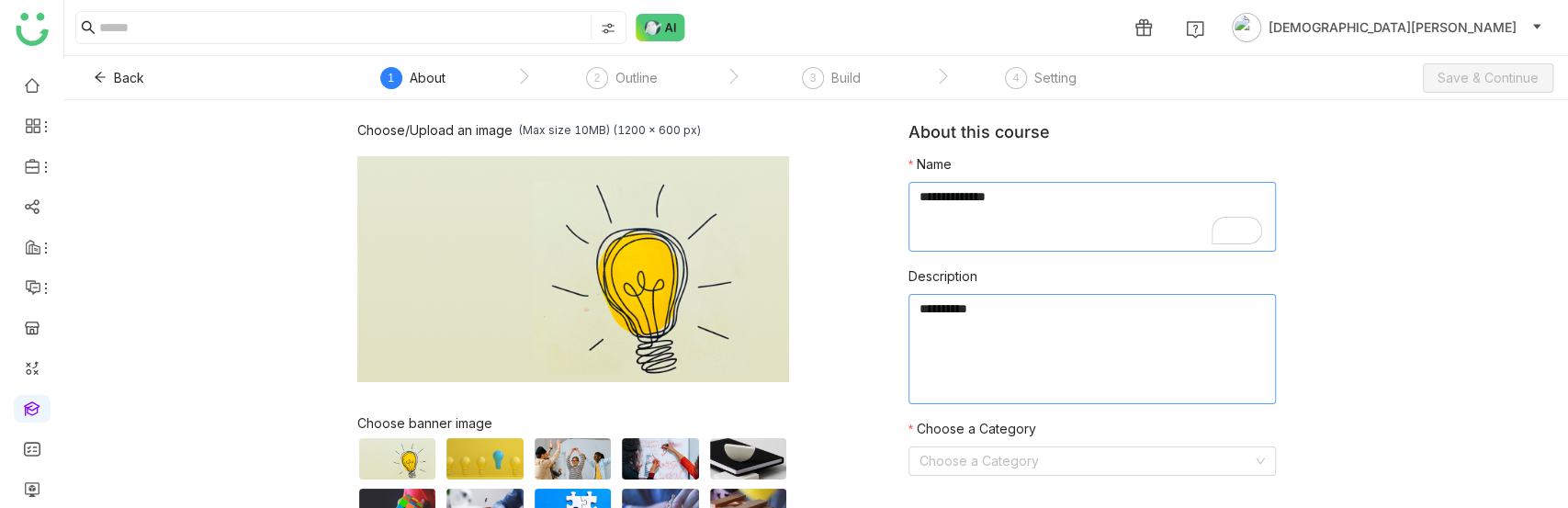 type on "**********" 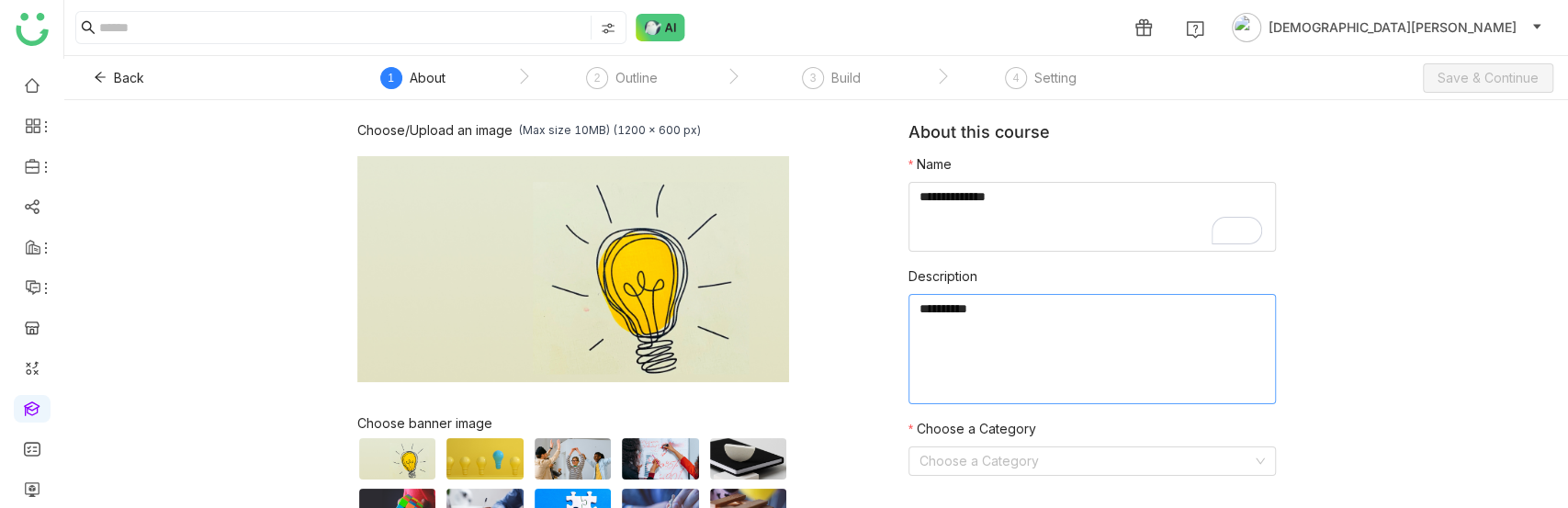 click 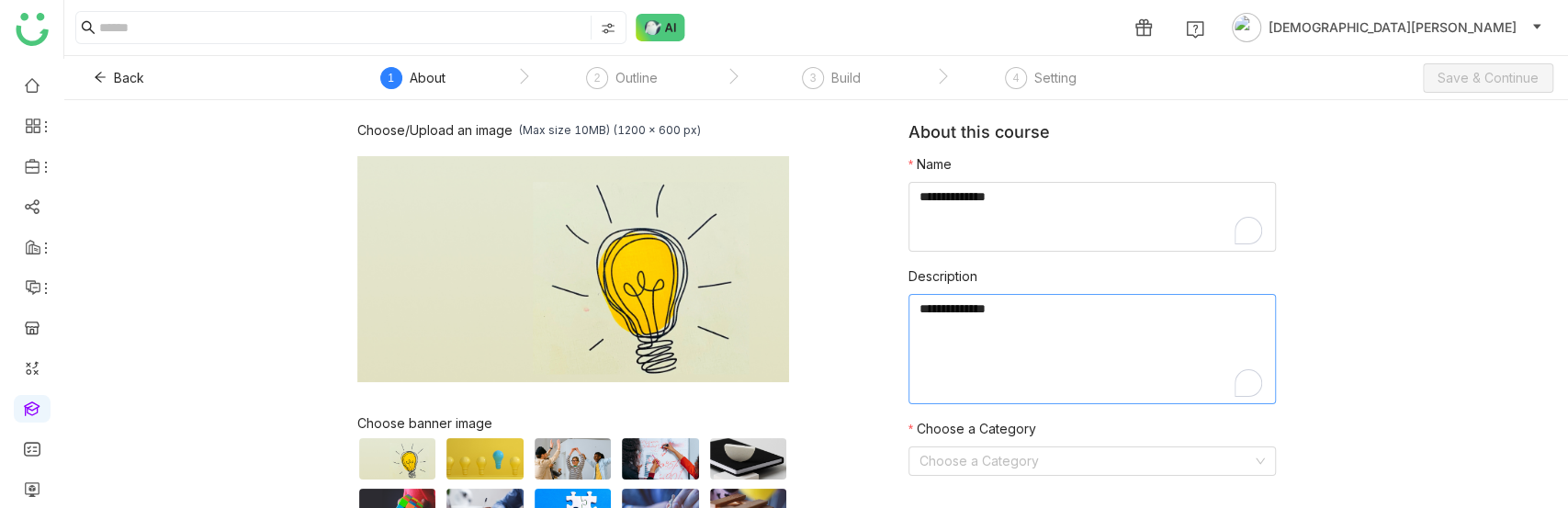 paste on "**********" 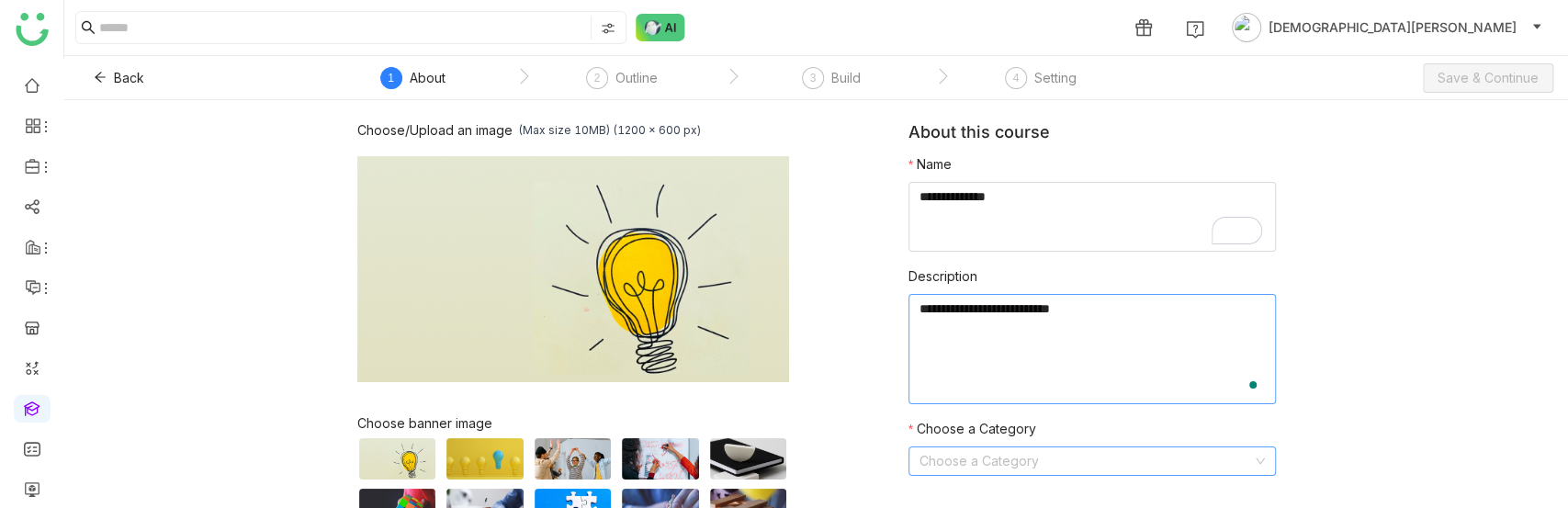 paste on "**********" 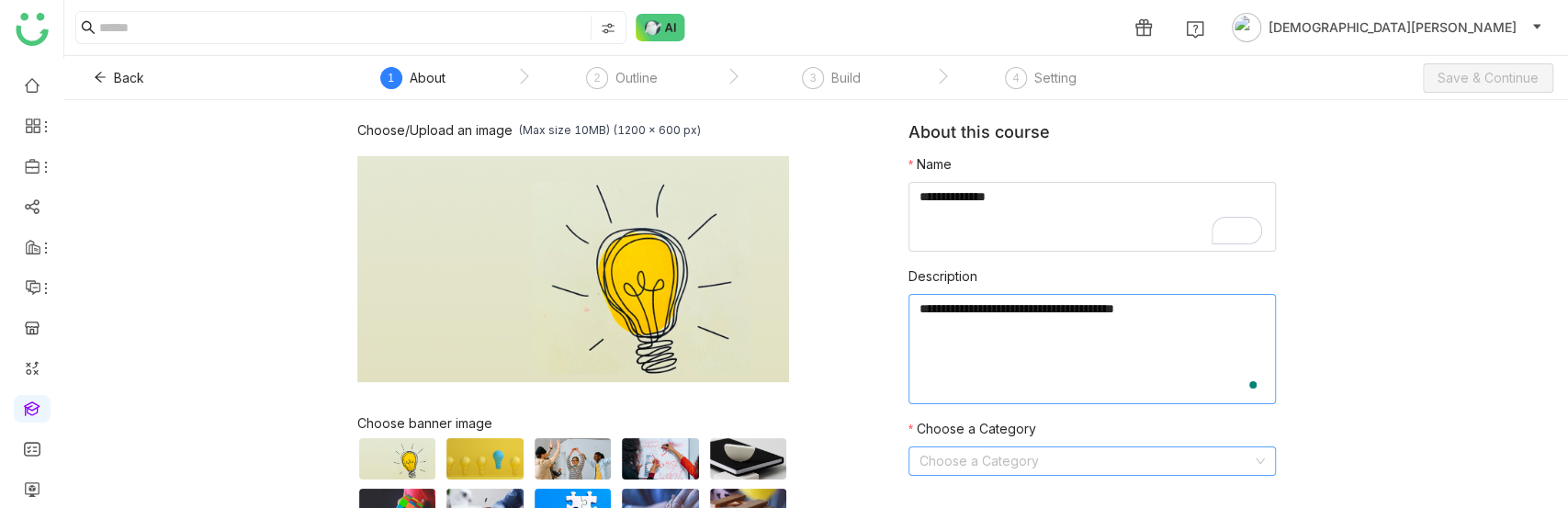 type on "**********" 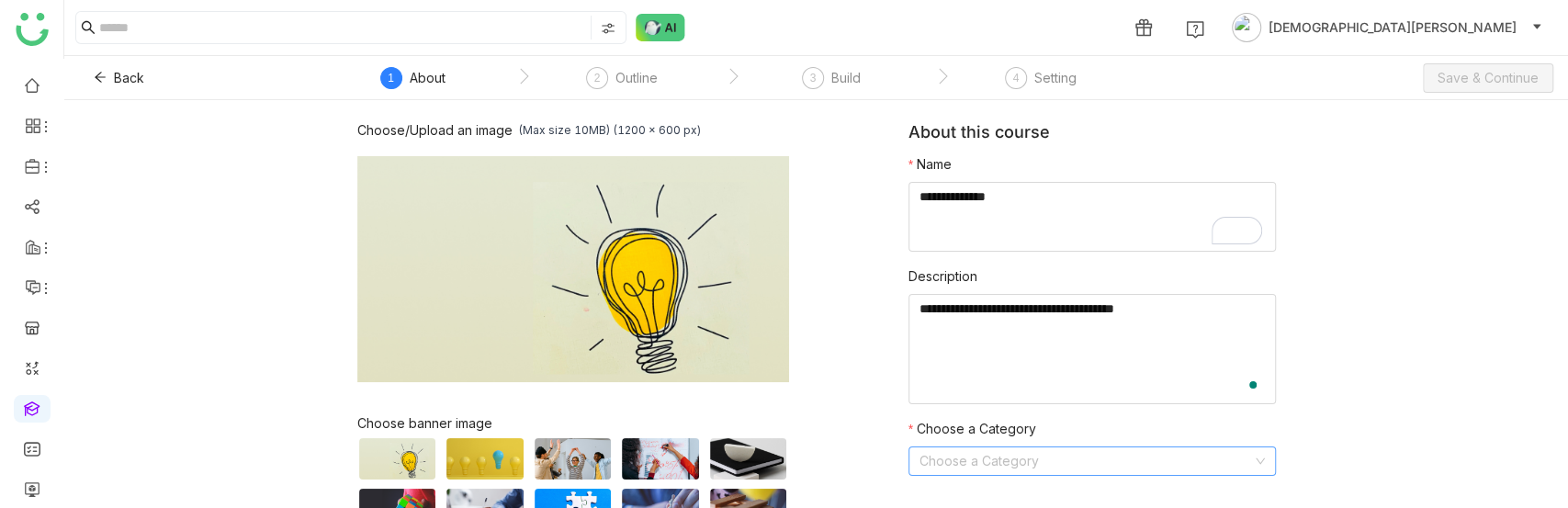click 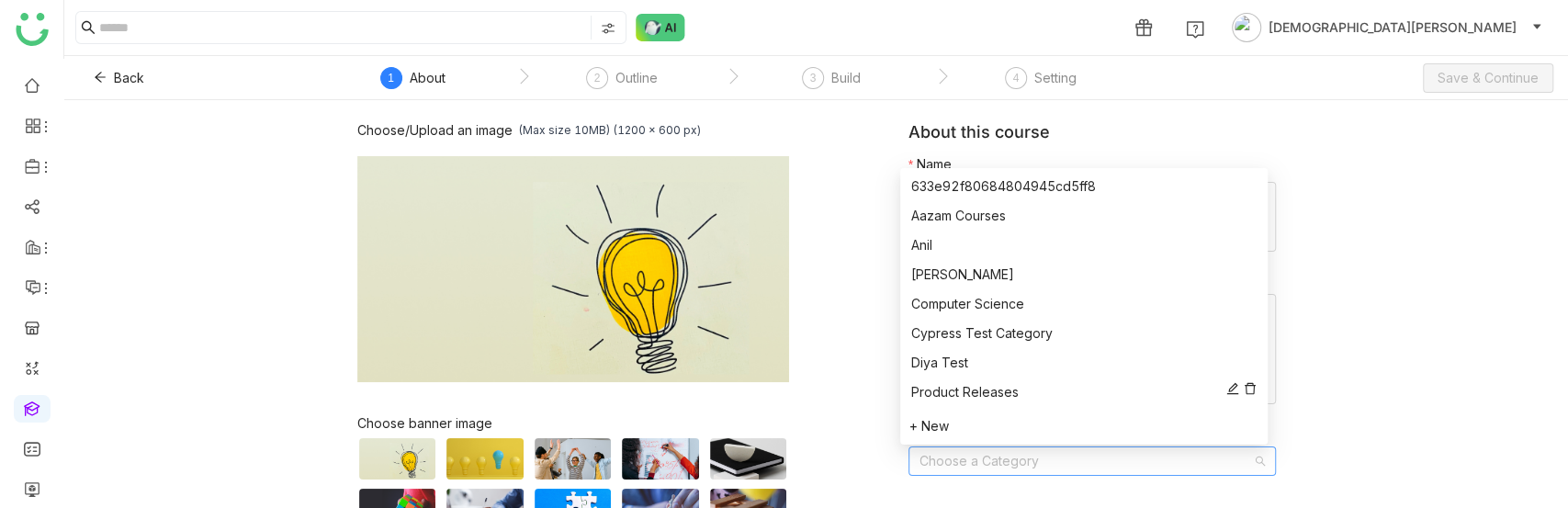 scroll, scrollTop: 265, scrollLeft: 0, axis: vertical 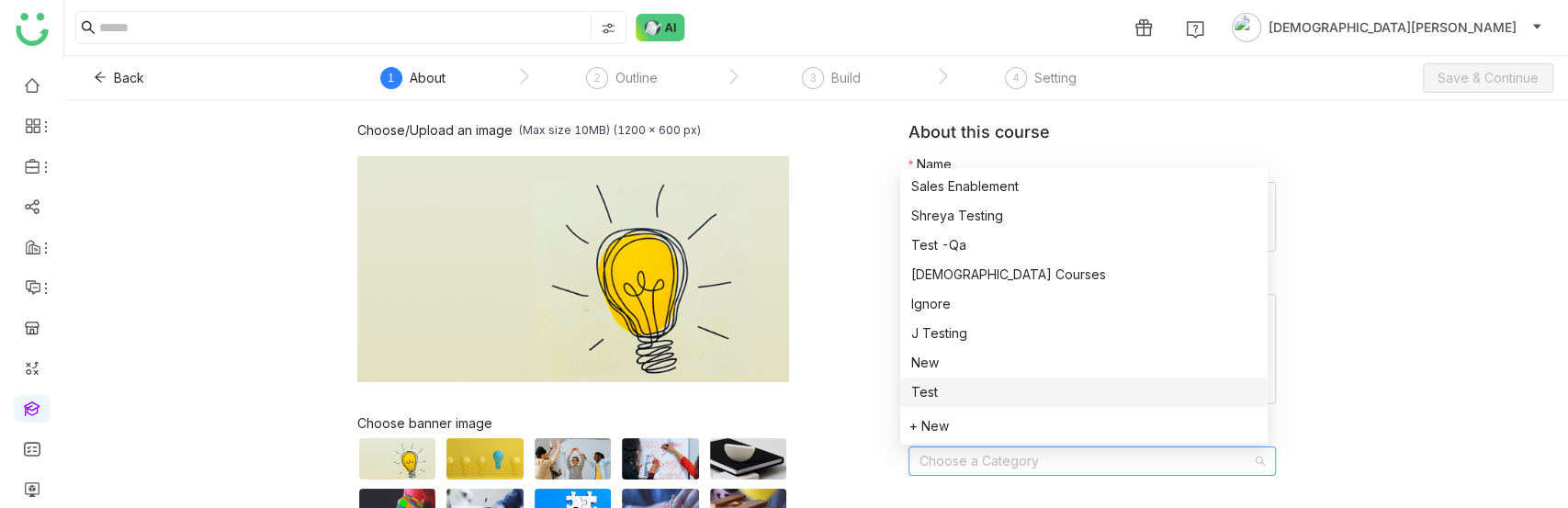 click on "Test" at bounding box center [1084, 392] 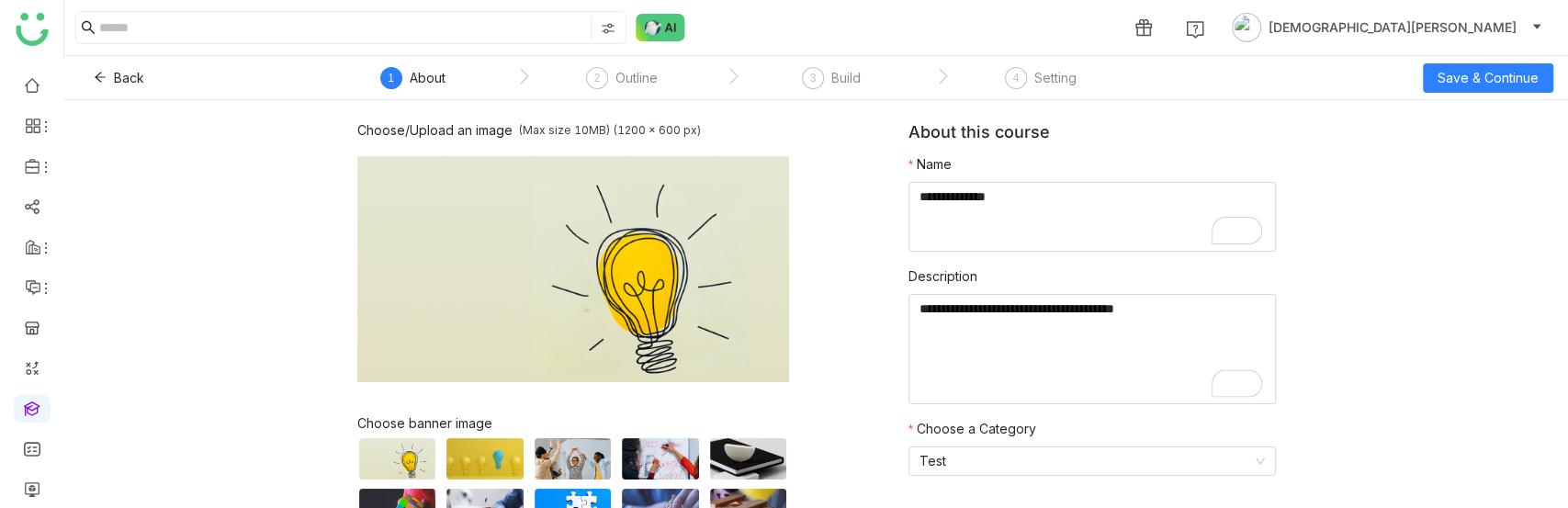 click on "Back   1  About  2  Outline  3  Build  4  Setting  Save & Continue" 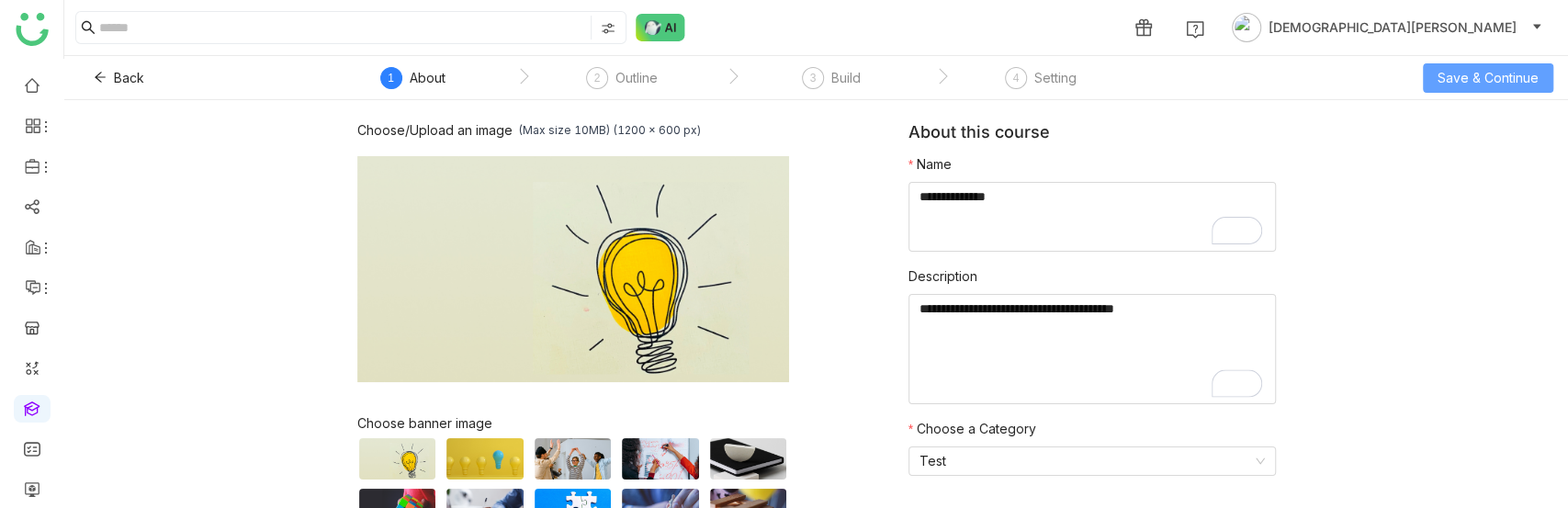 click on "Save & Continue" at bounding box center (1488, 78) 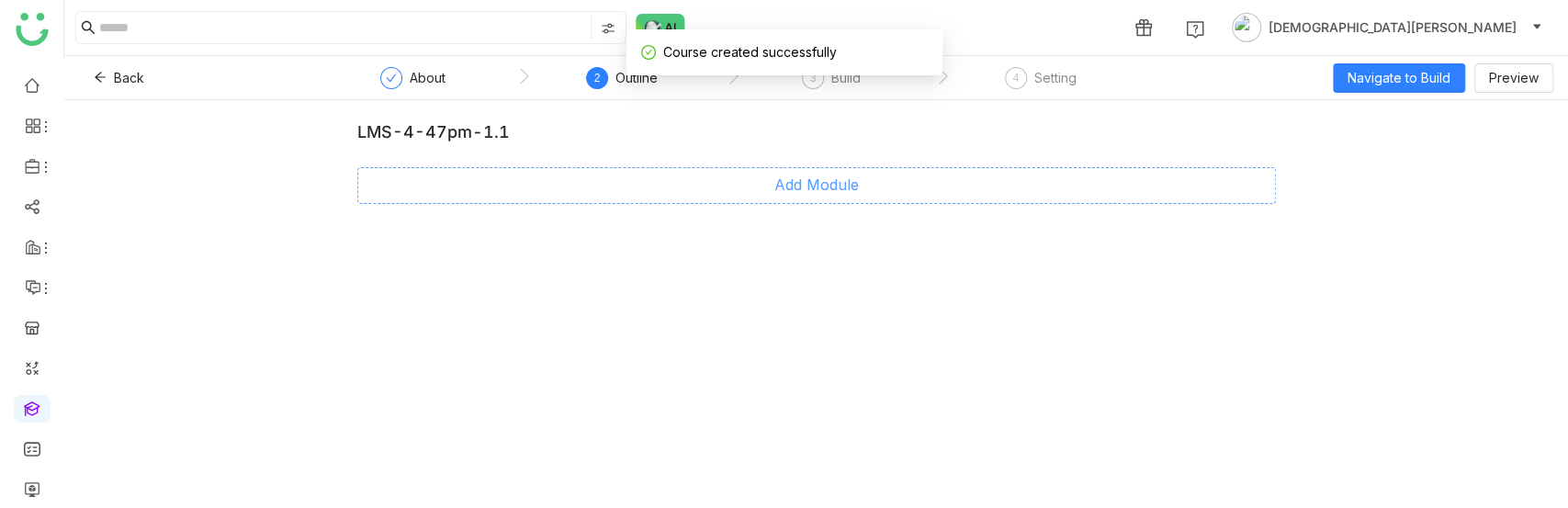 click on "Add Module" 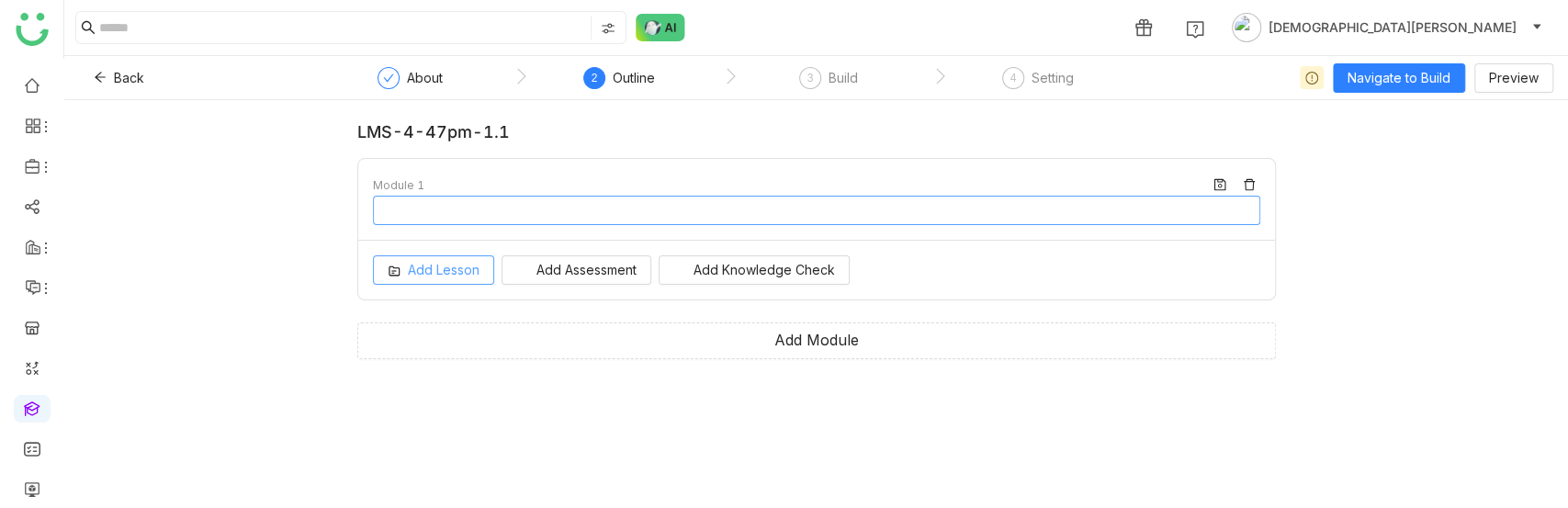 type on "********" 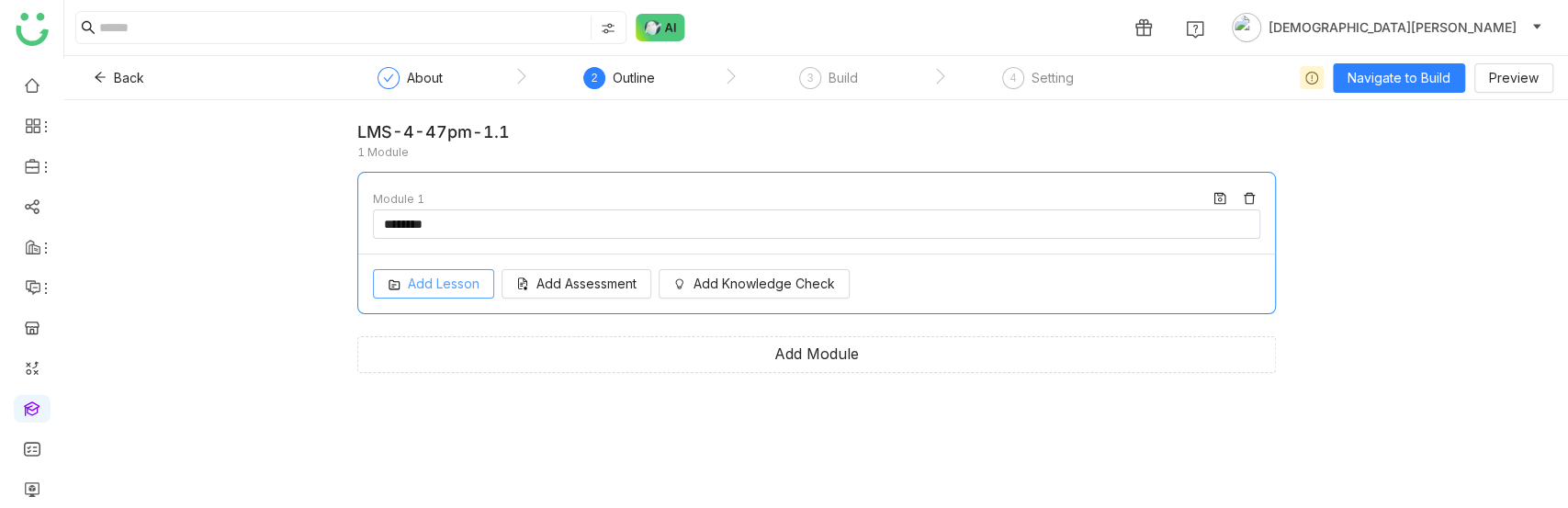 click on "Add Lesson" 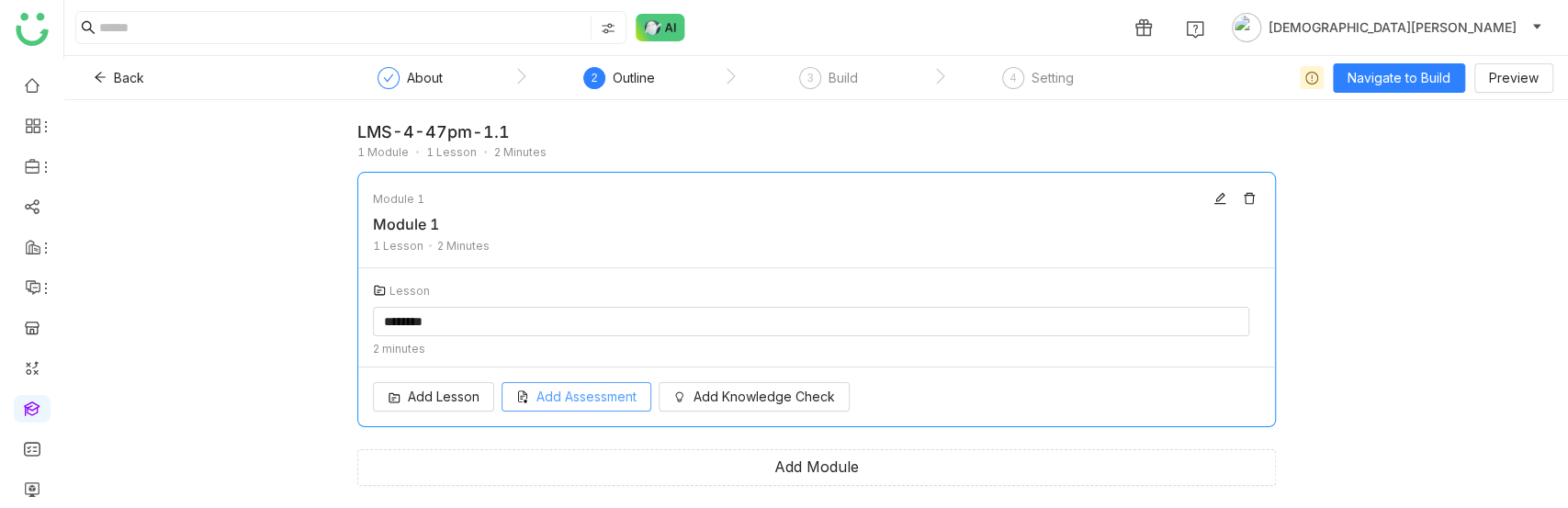 click on "Add Assessment" 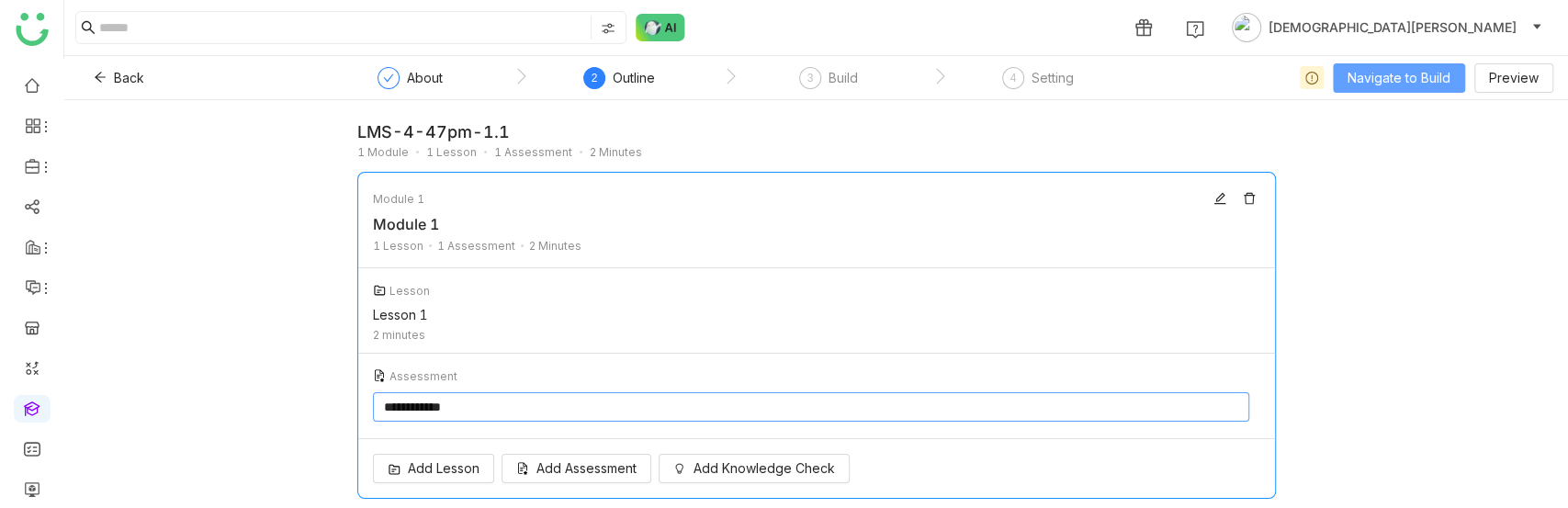 scroll, scrollTop: 48, scrollLeft: 0, axis: vertical 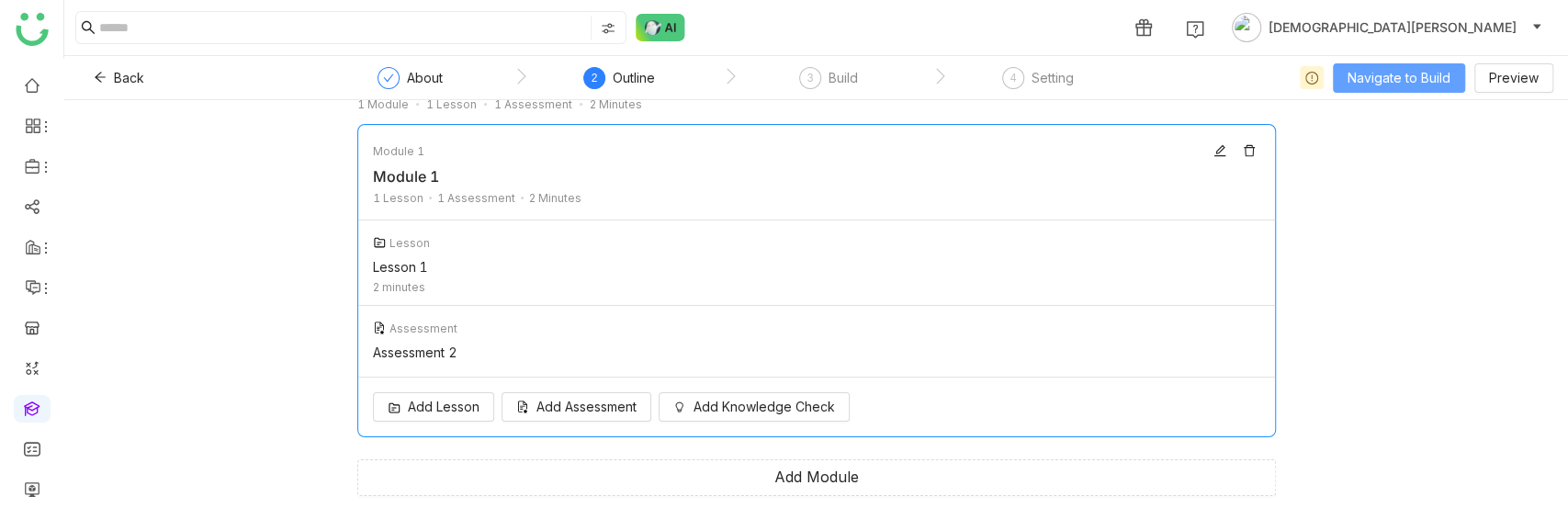 click on "Navigate to Build" at bounding box center [1399, 78] 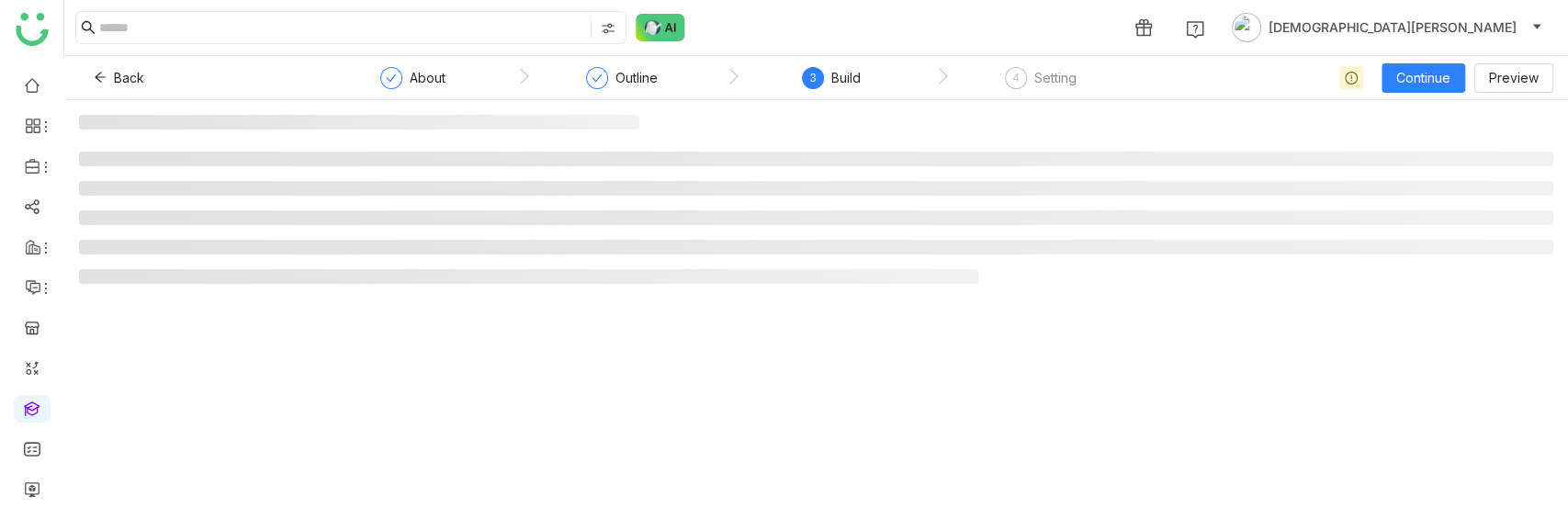 scroll, scrollTop: 0, scrollLeft: 0, axis: both 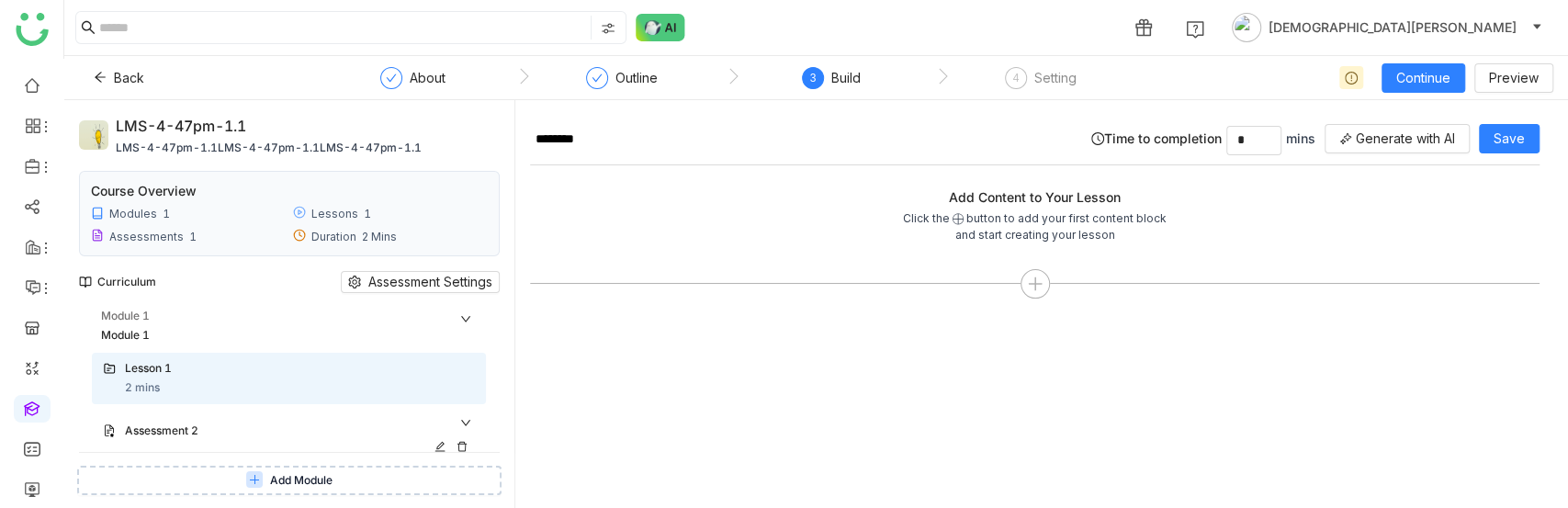 click on "Assessment 2" at bounding box center [278, 431] 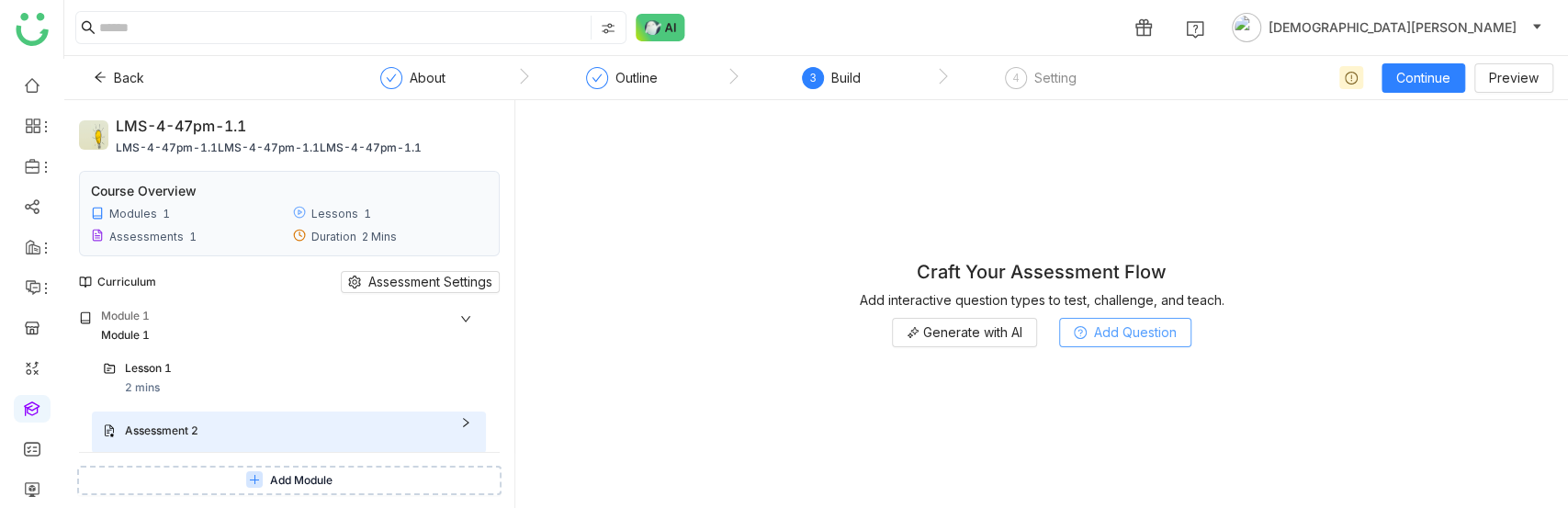click on "Add Question" 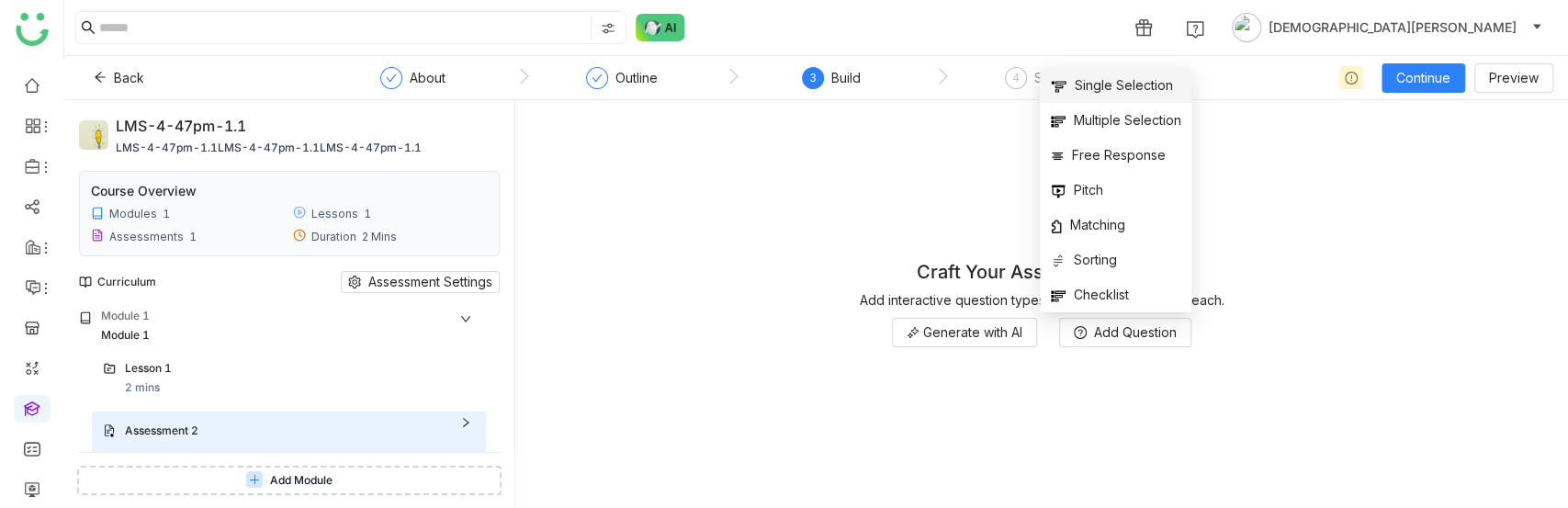 click on "Single Selection" at bounding box center (1111, 85) 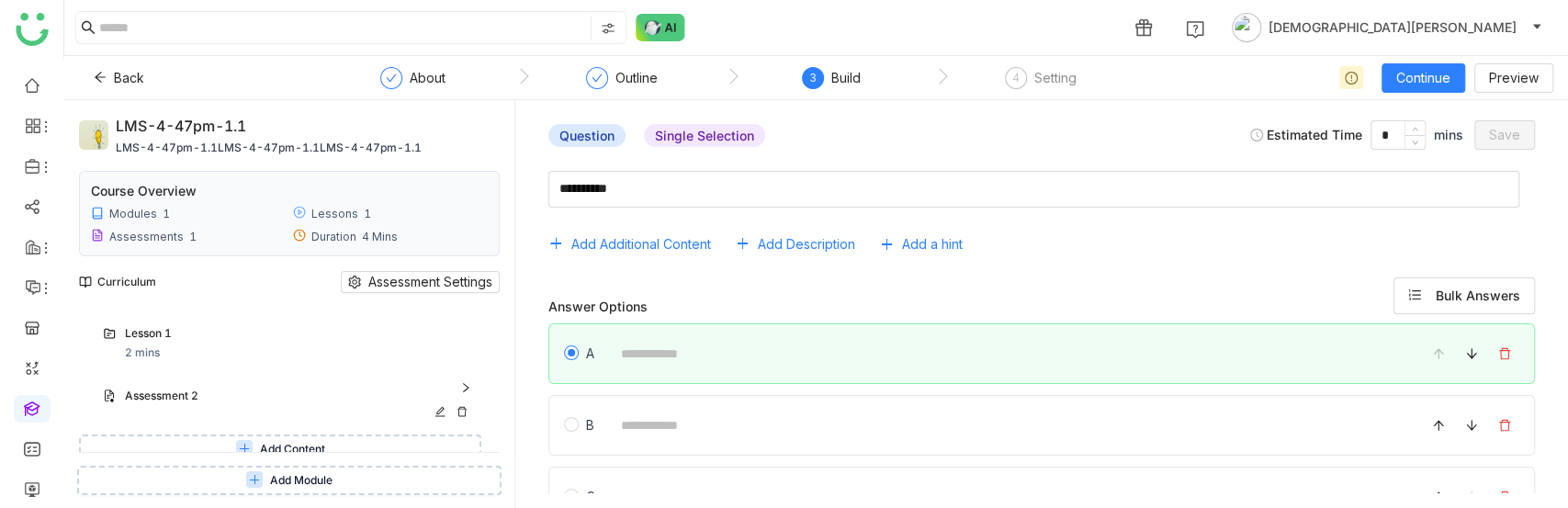 scroll, scrollTop: 45, scrollLeft: 0, axis: vertical 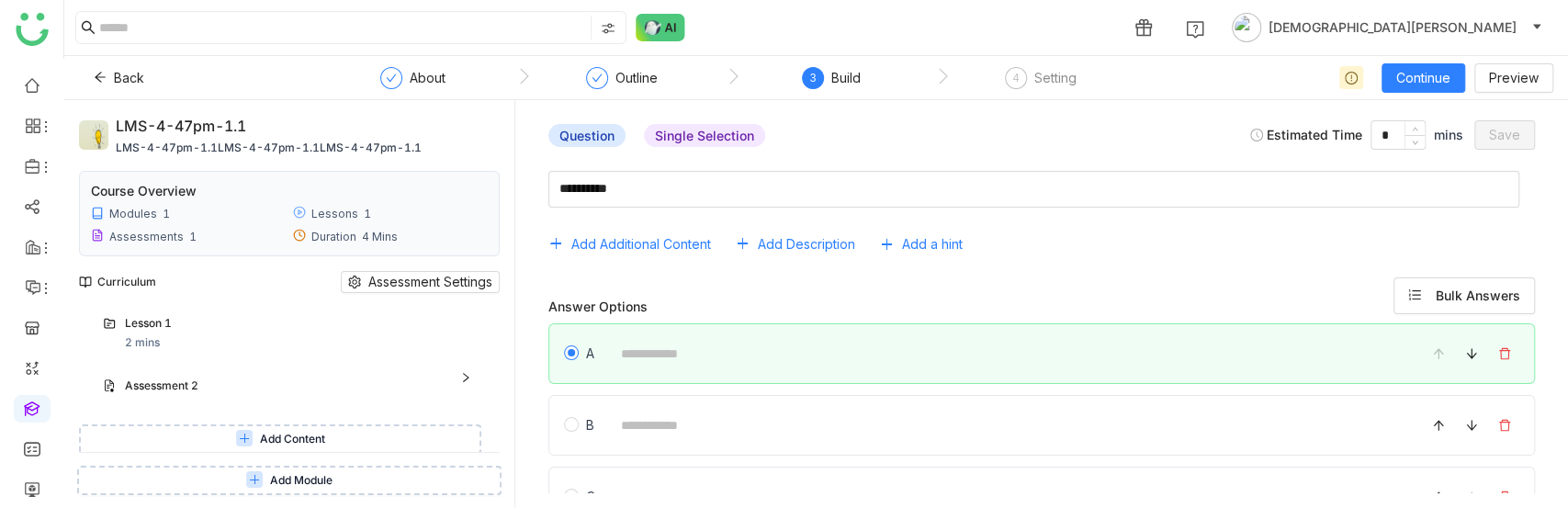 click on "Add Content" at bounding box center (292, 439) 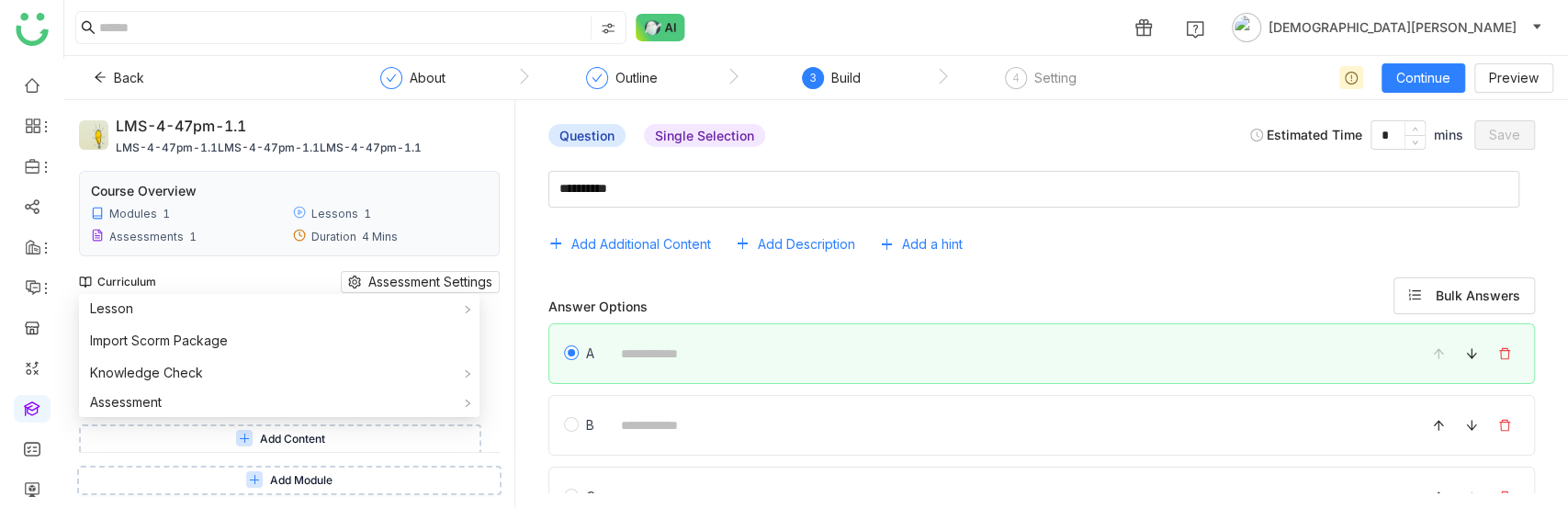 click on "A" at bounding box center [1042, 354] 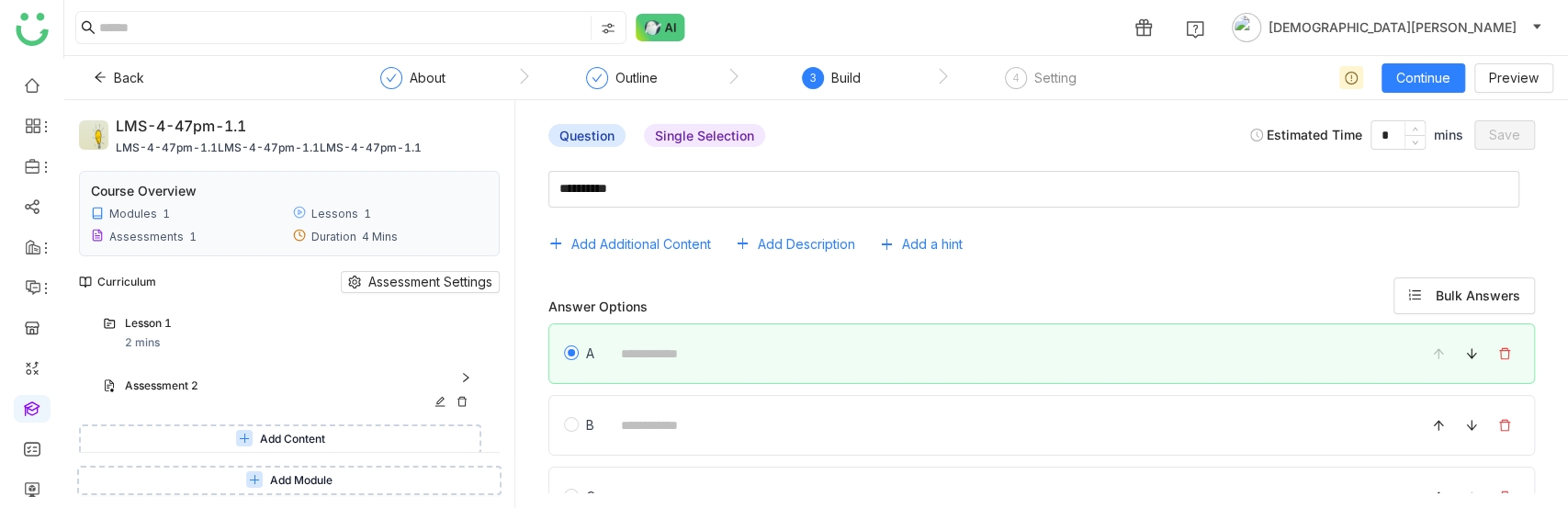 click on "Assessment 2" at bounding box center [278, 386] 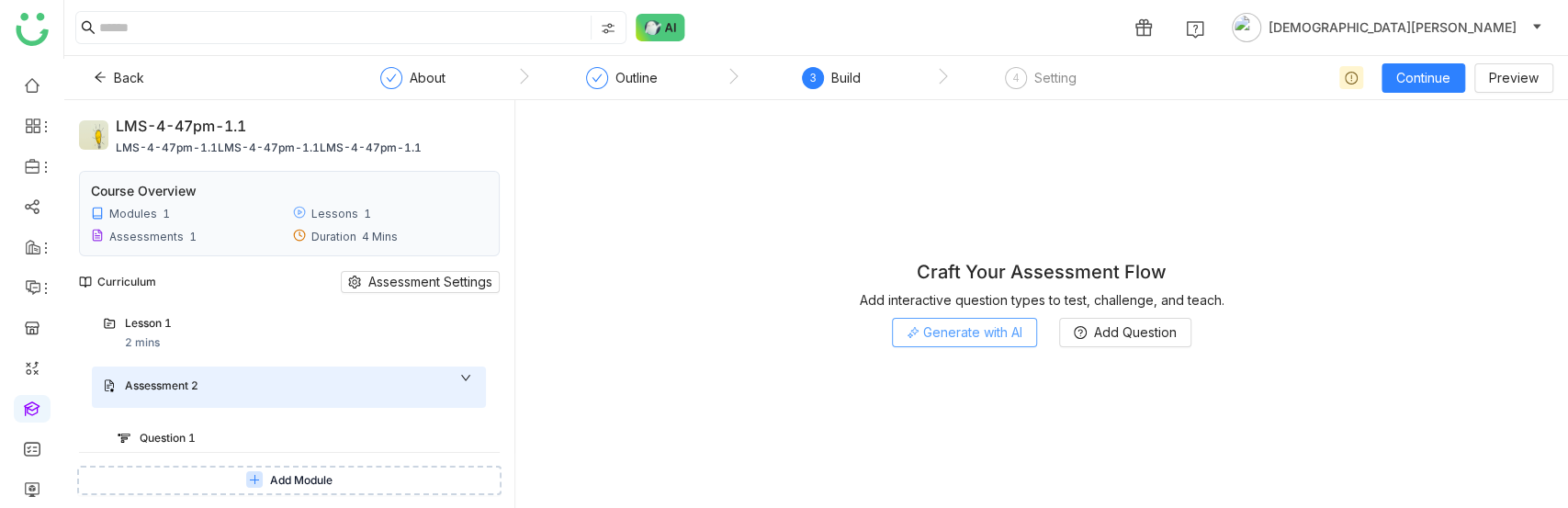 click on "Generate with AI" 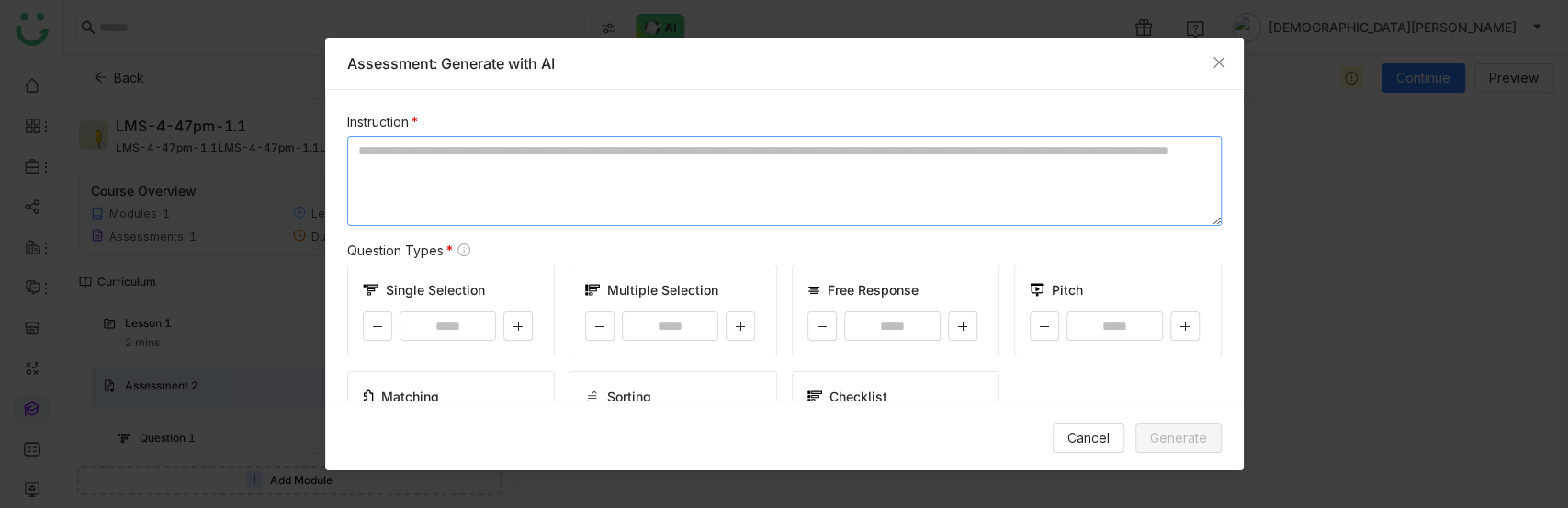 click at bounding box center (784, 181) 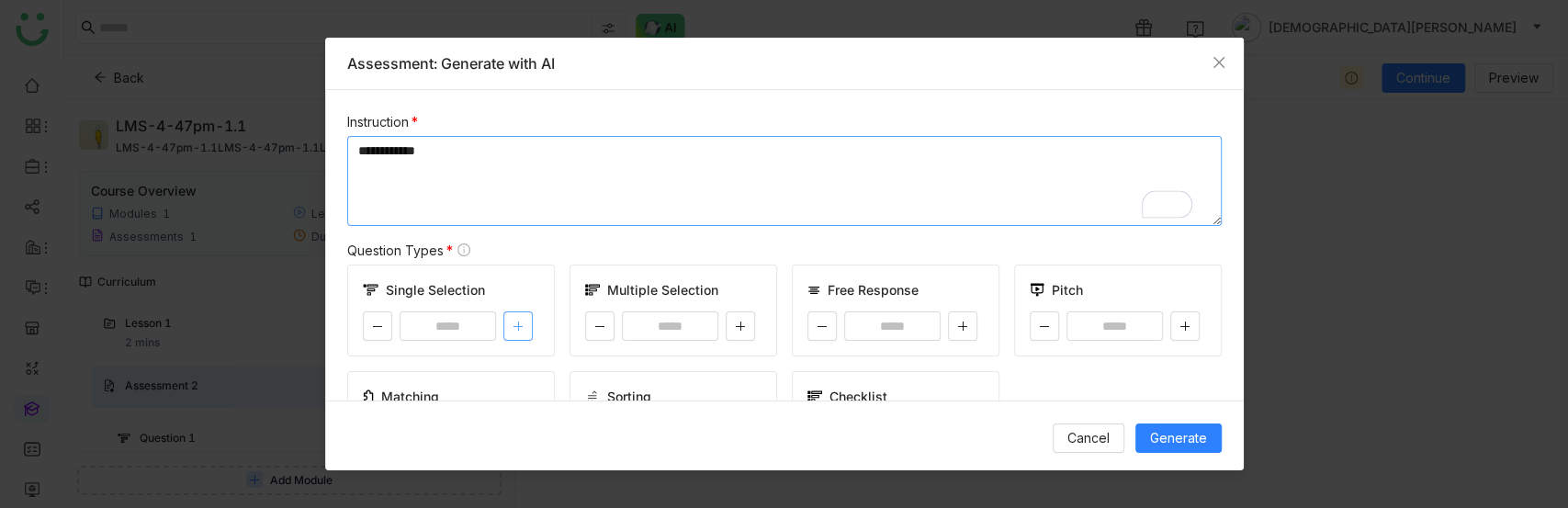 type on "**********" 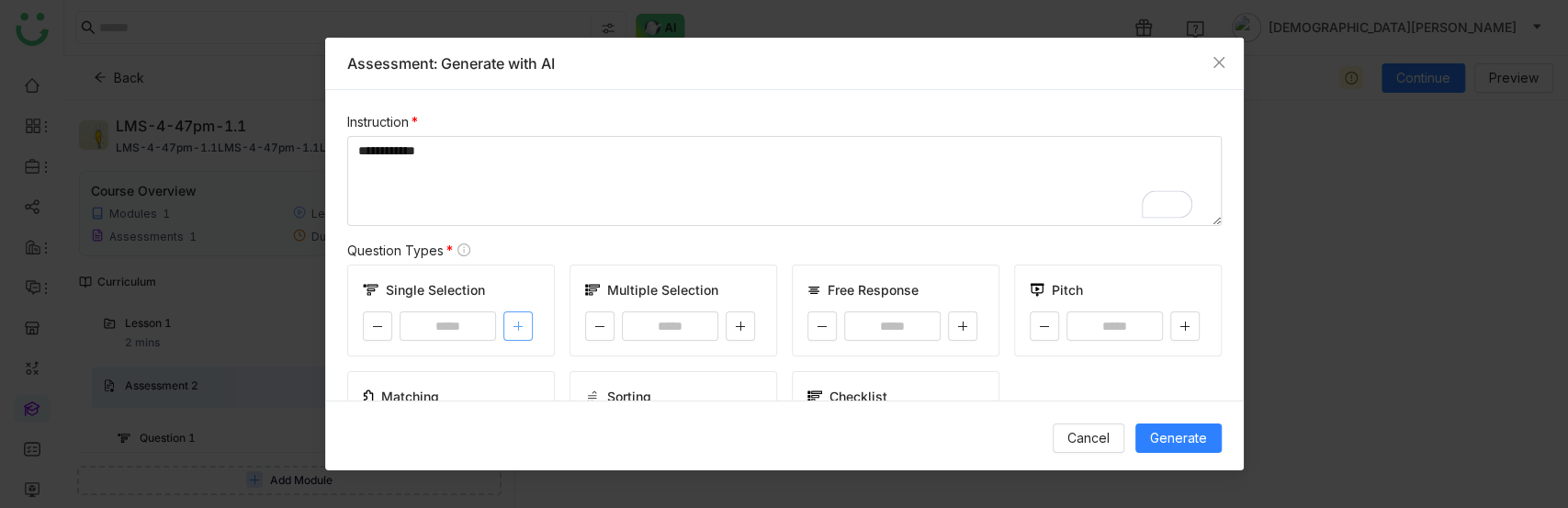 click at bounding box center (518, 326) 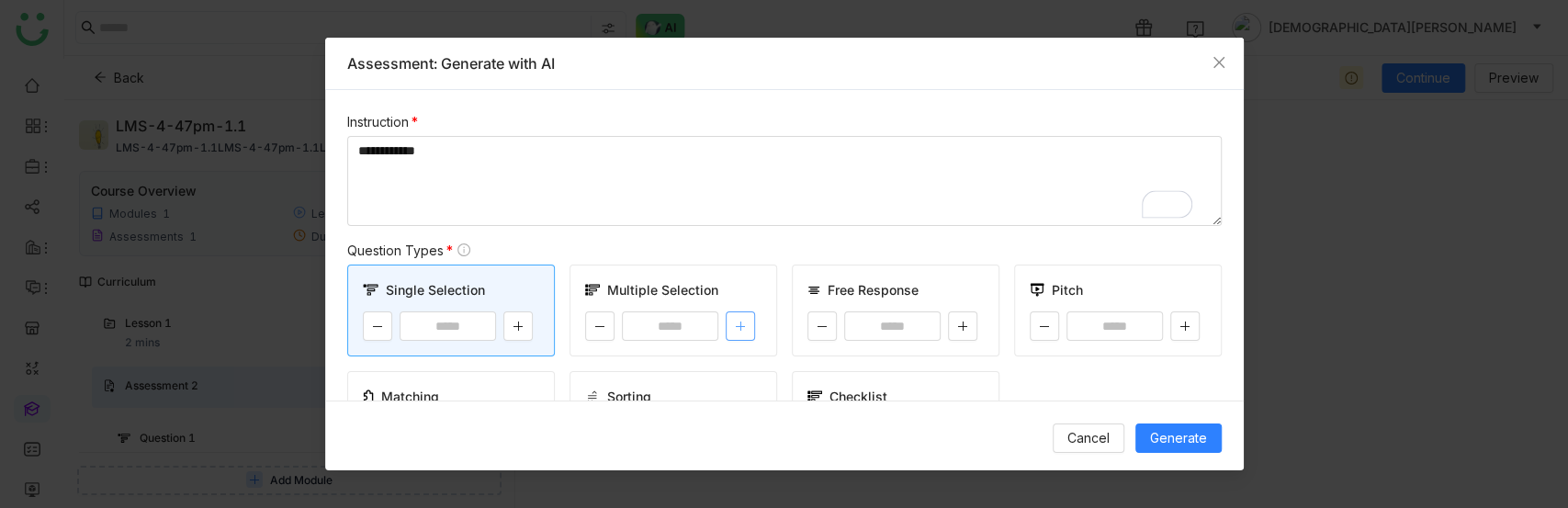 click 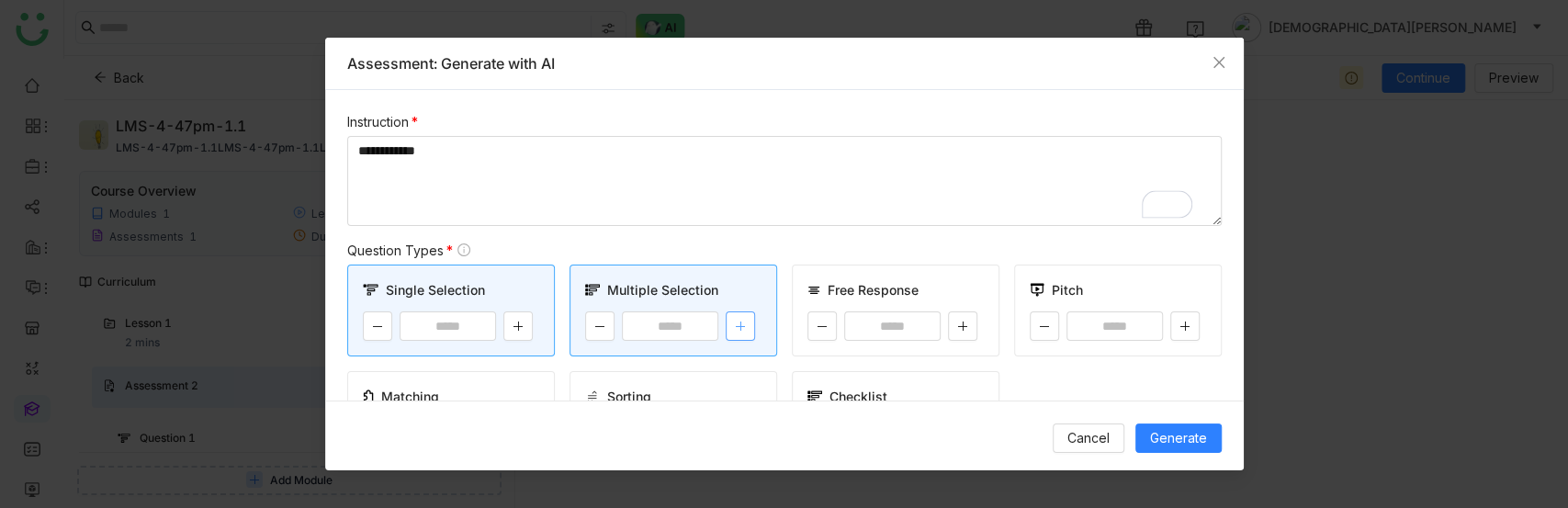 click 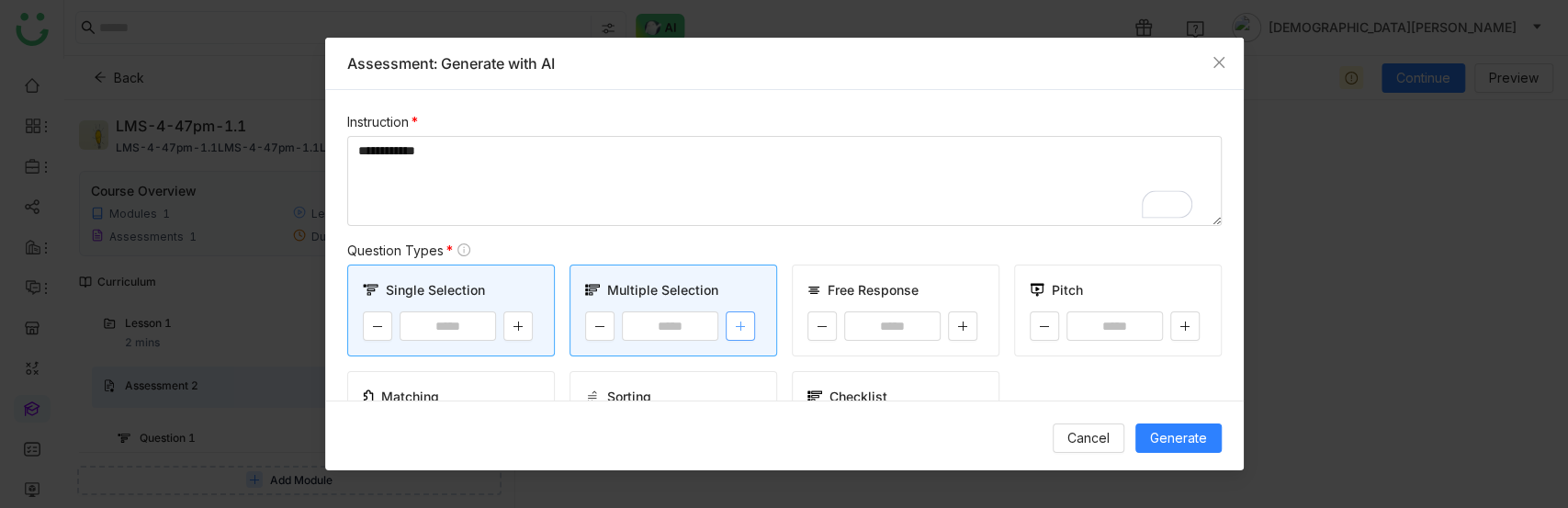 scroll, scrollTop: 80, scrollLeft: 0, axis: vertical 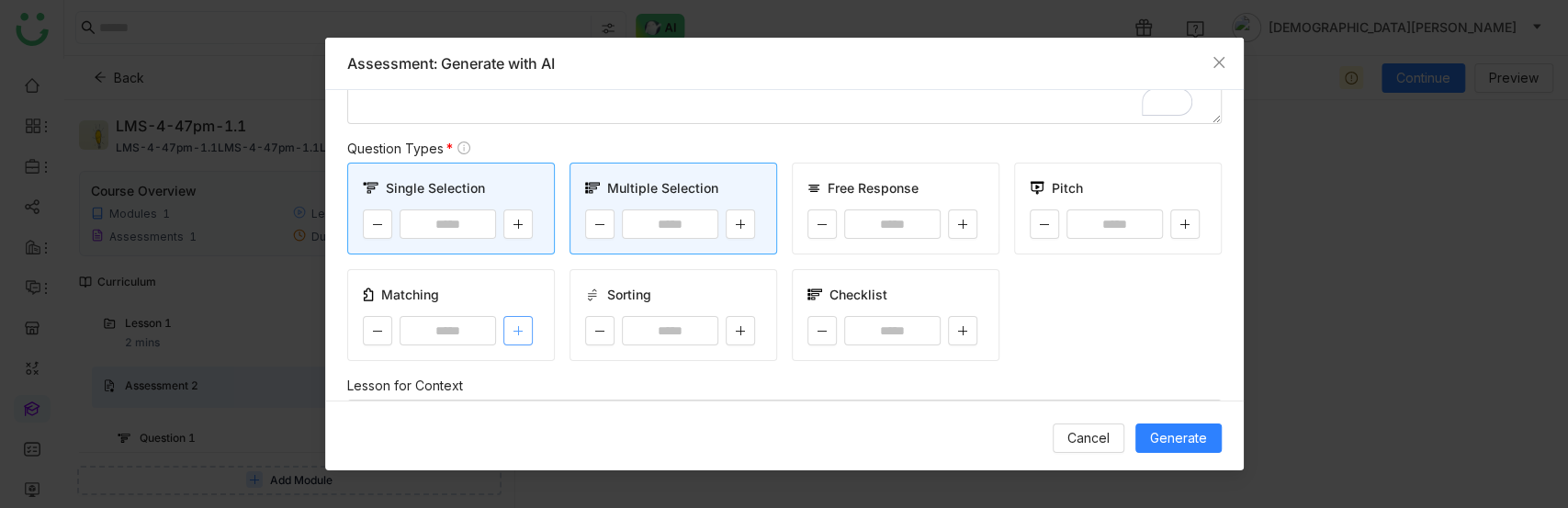 click at bounding box center [518, 331] 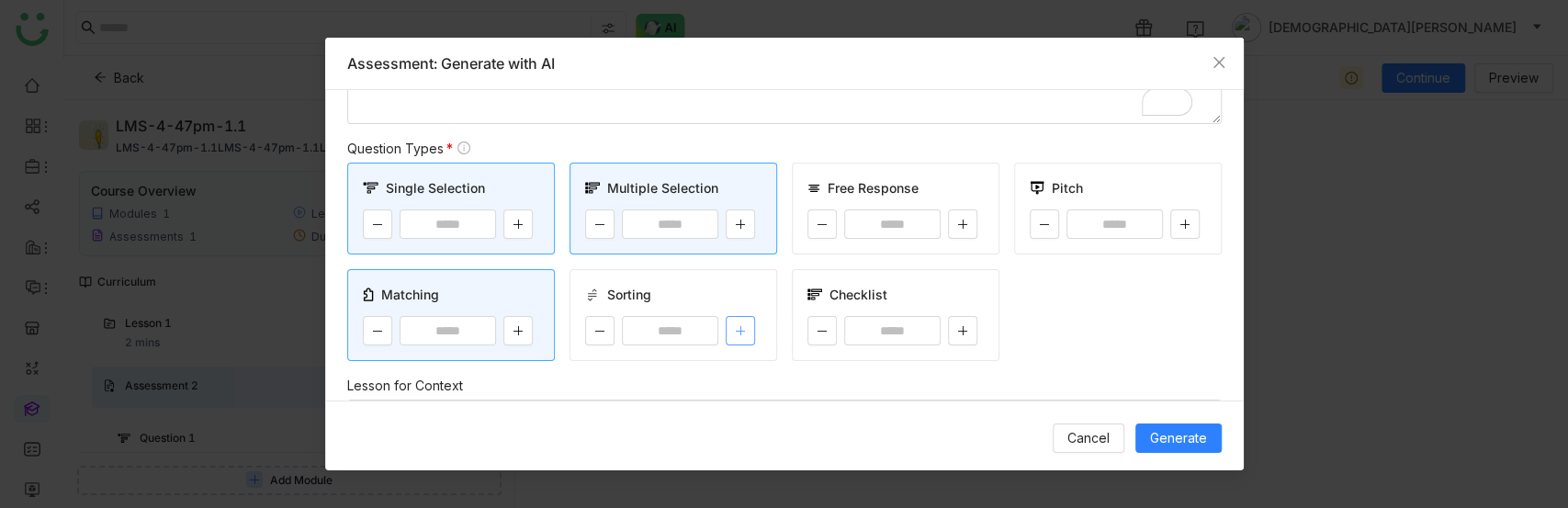 click 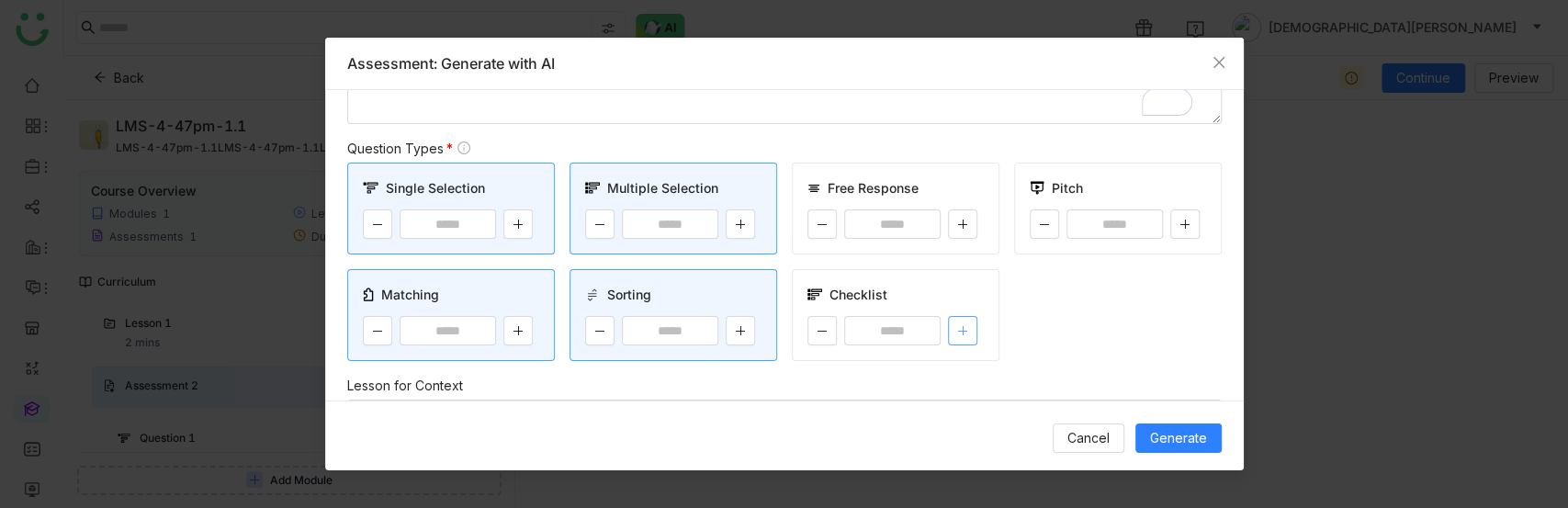 click 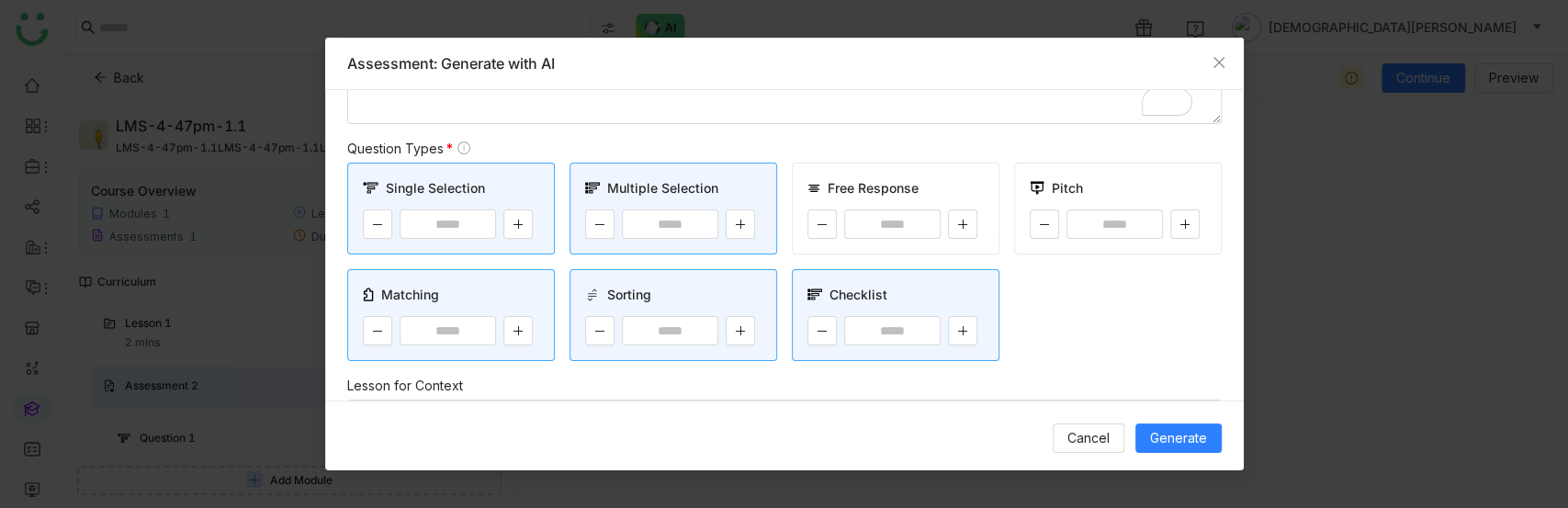 click on "Free Response *" at bounding box center [896, 209] 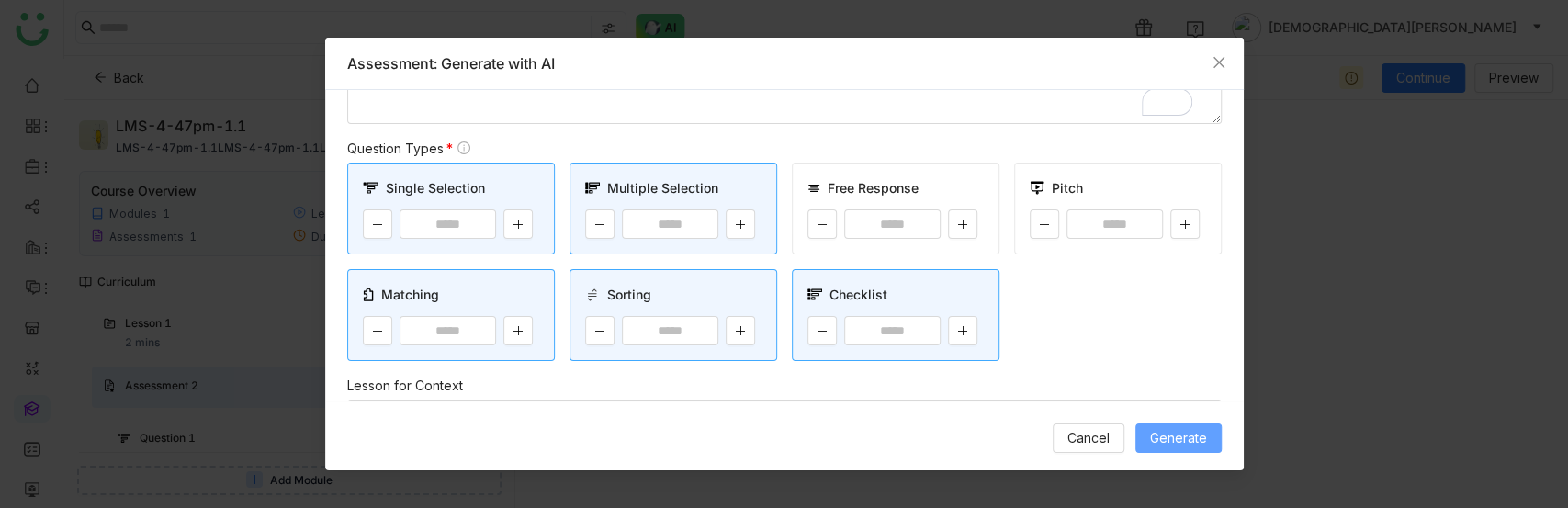 click on "Generate" at bounding box center [1179, 438] 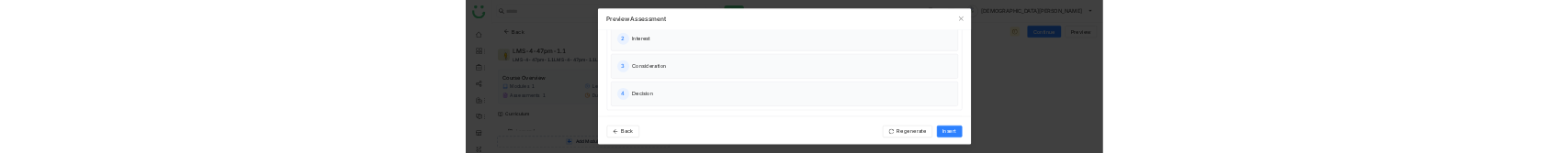 scroll, scrollTop: 2322, scrollLeft: 0, axis: vertical 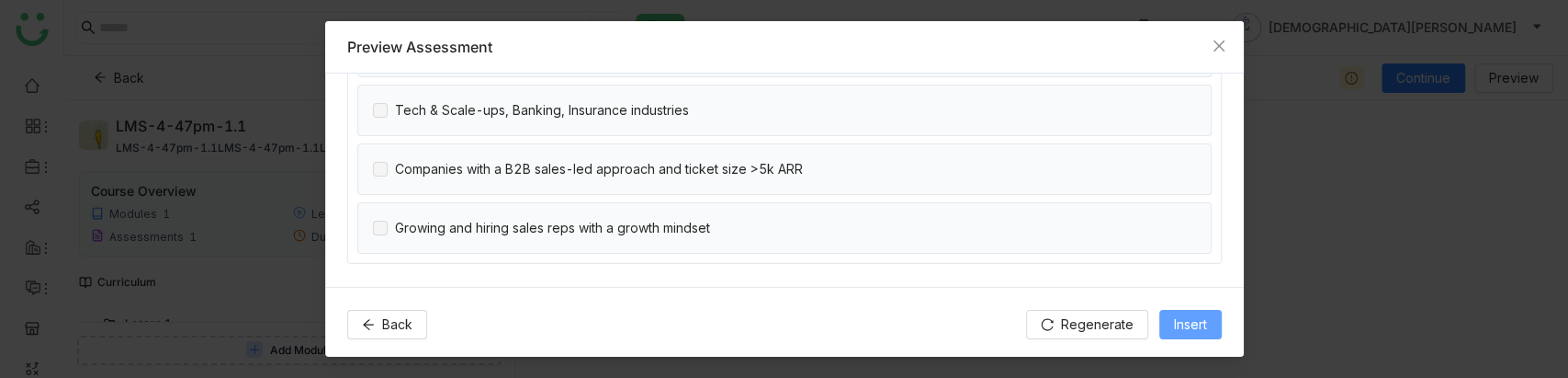 click on "Insert" at bounding box center (1190, 325) 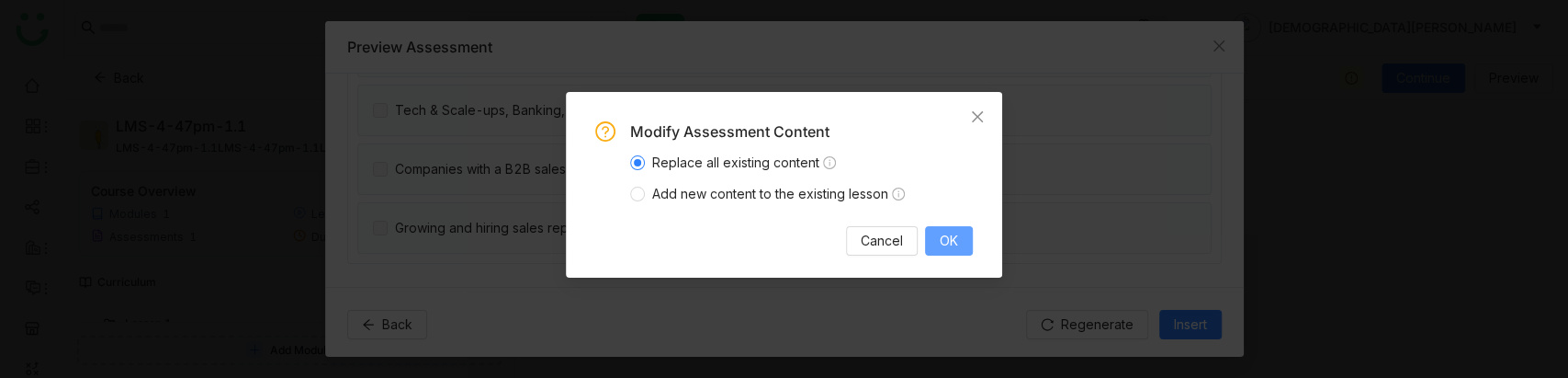 click on "OK" at bounding box center [949, 241] 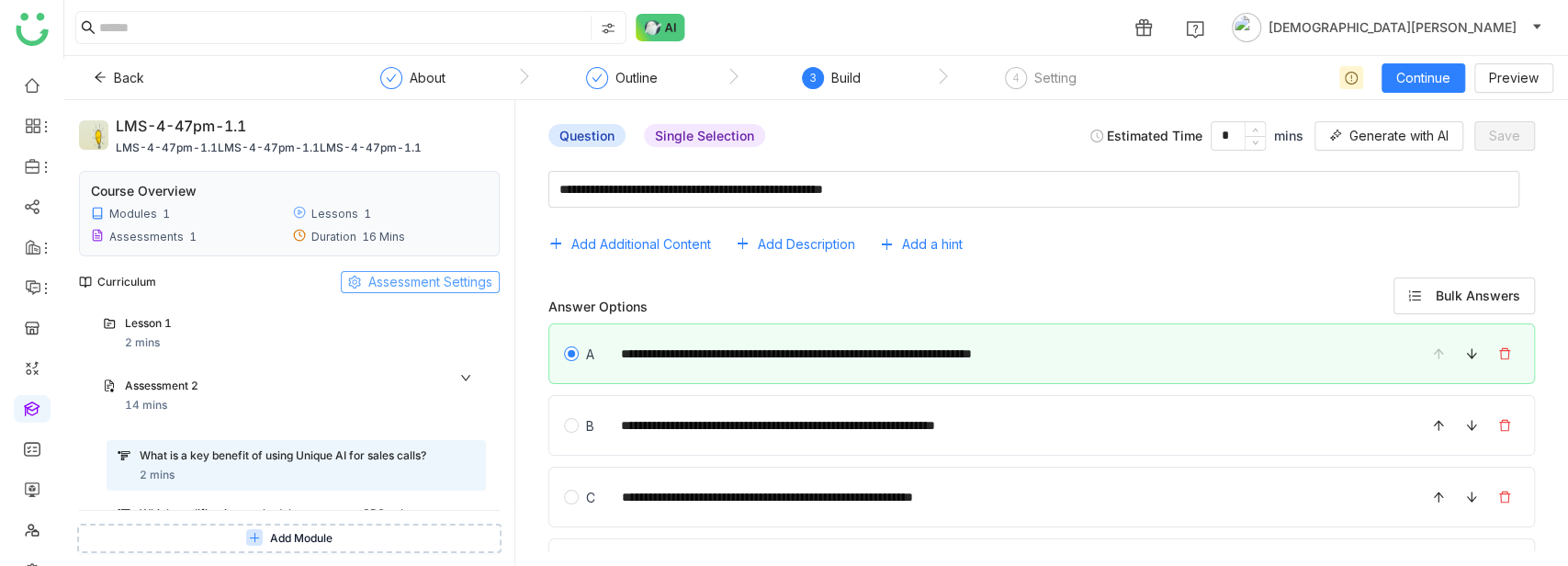 click on "Assessment Settings" 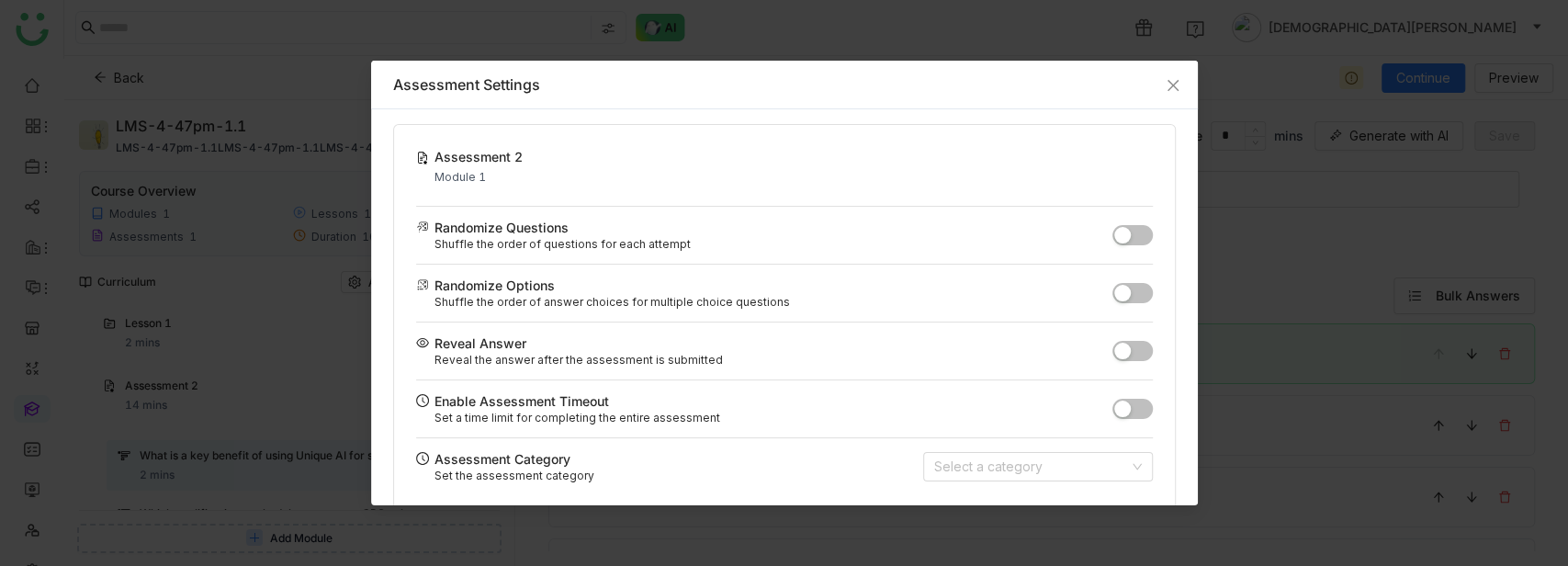 click at bounding box center (1133, 293) 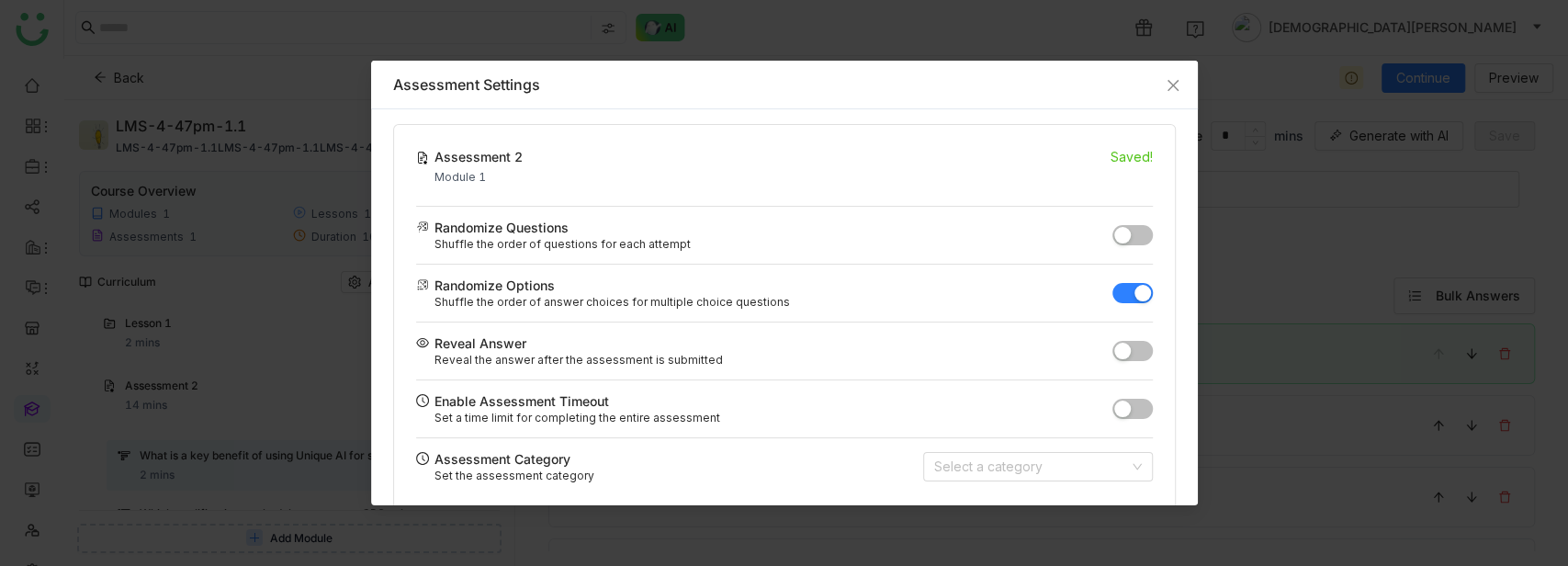 click at bounding box center (1133, 235) 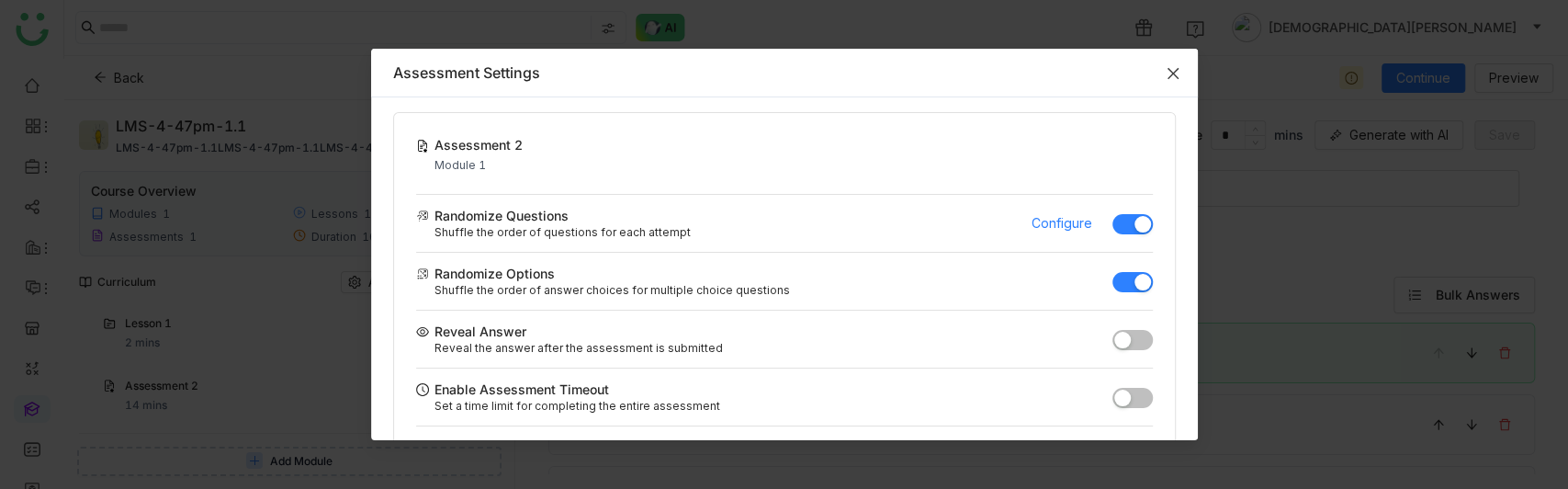 click 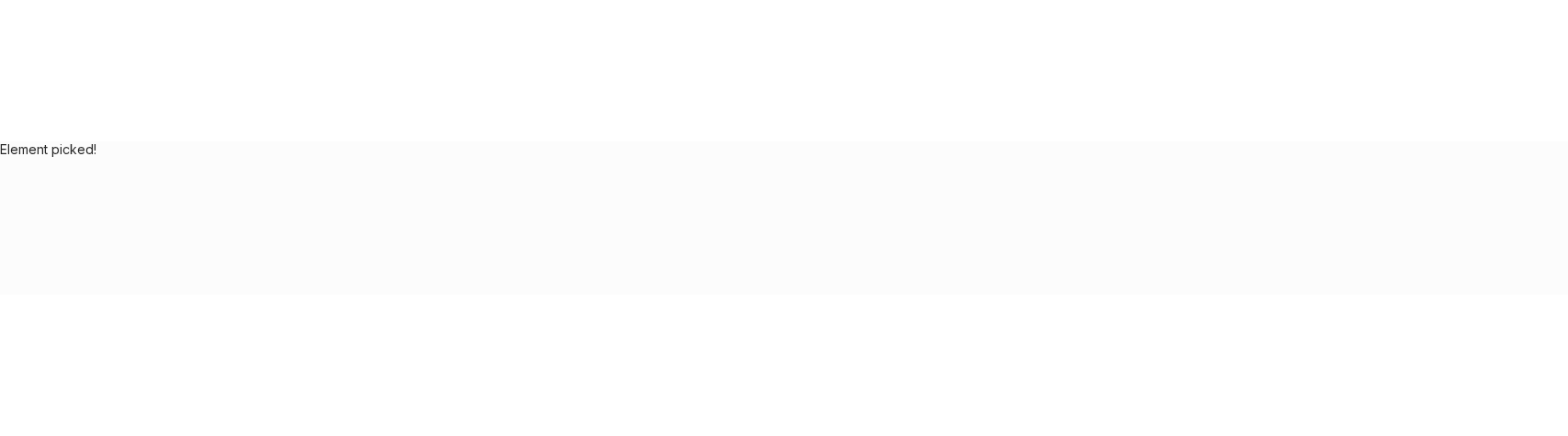 scroll, scrollTop: 0, scrollLeft: 0, axis: both 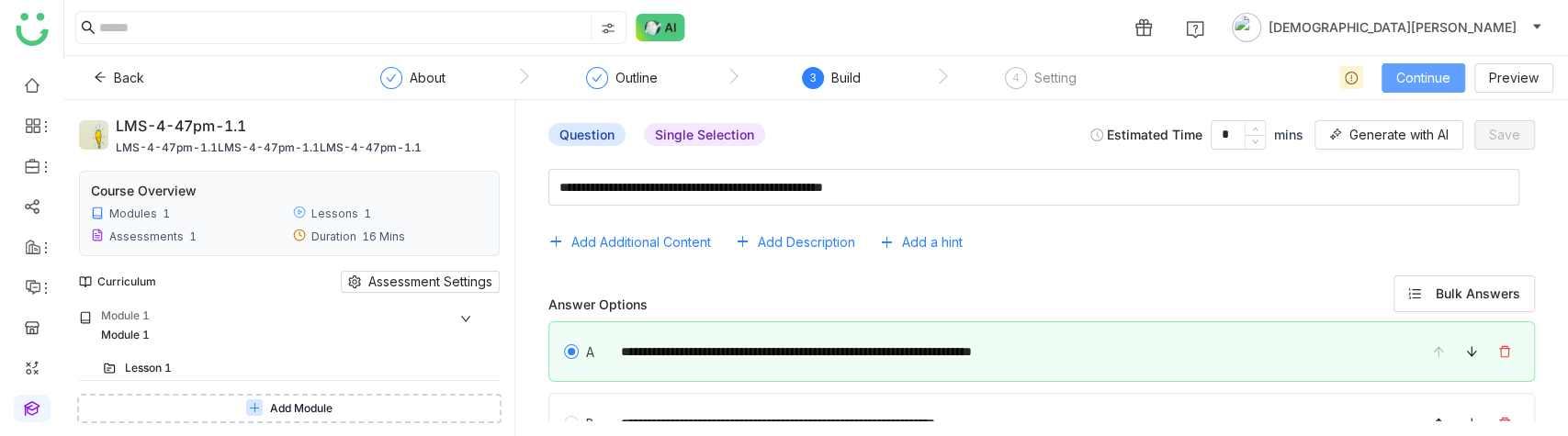 click on "Continue" at bounding box center (1423, 78) 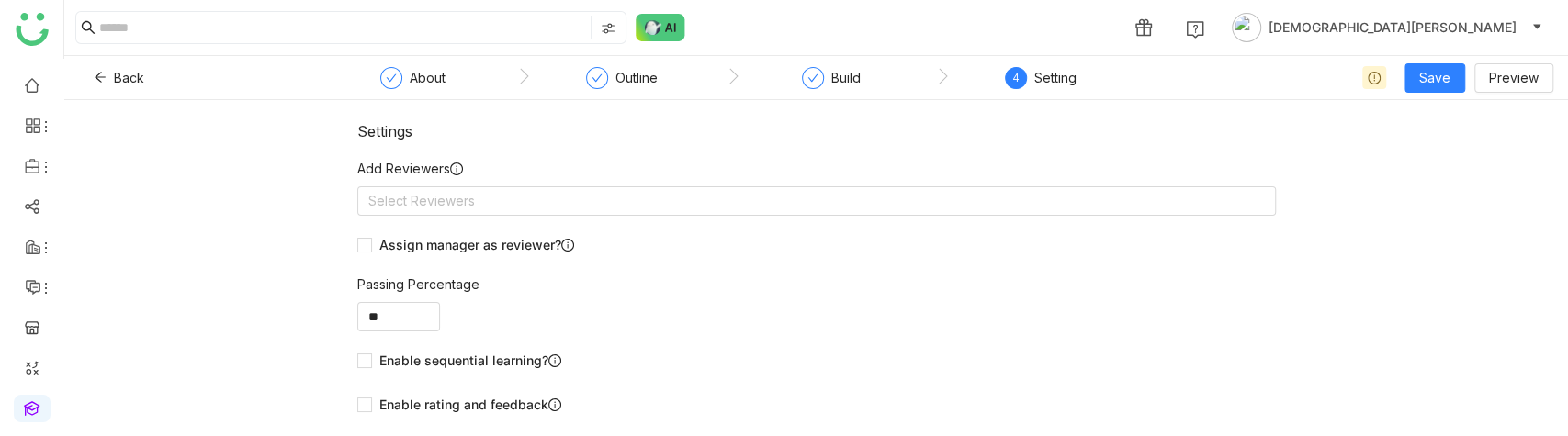 click on "Add Reviewers" 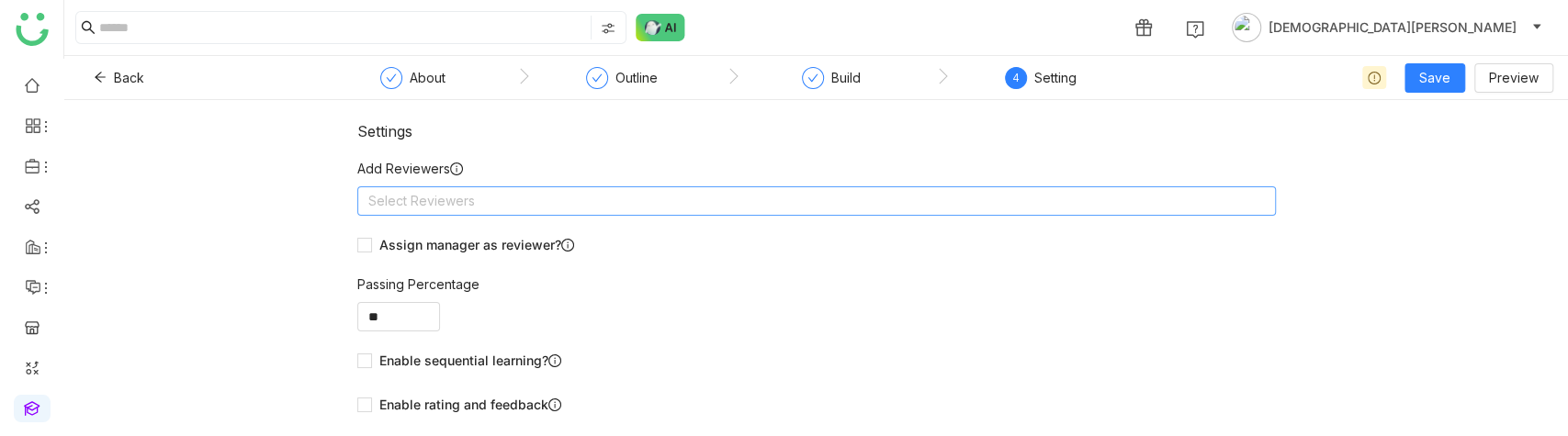 click on "Select Reviewers" 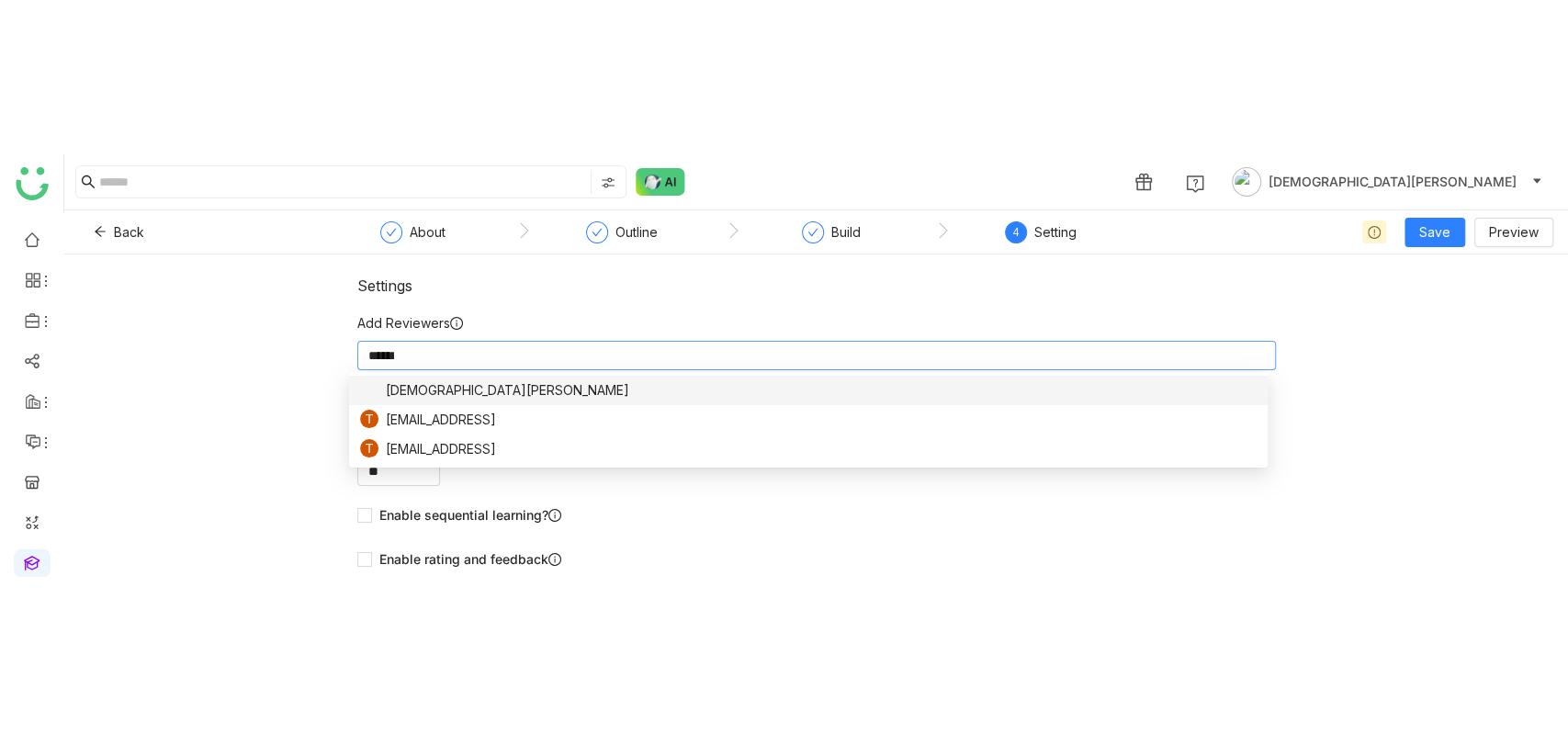 scroll, scrollTop: 0, scrollLeft: 0, axis: both 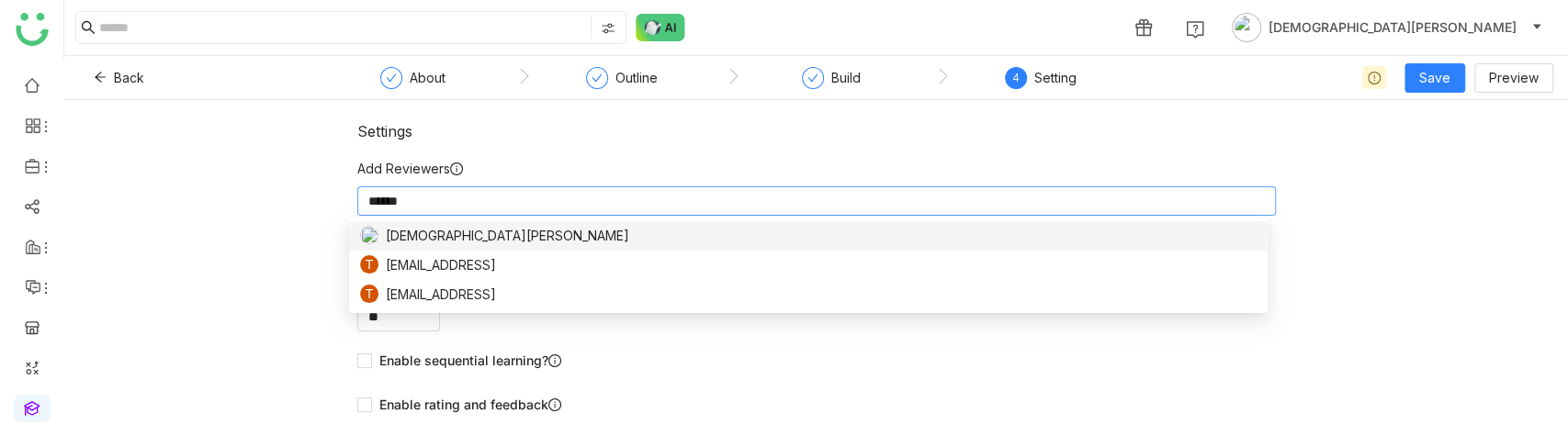type on "******" 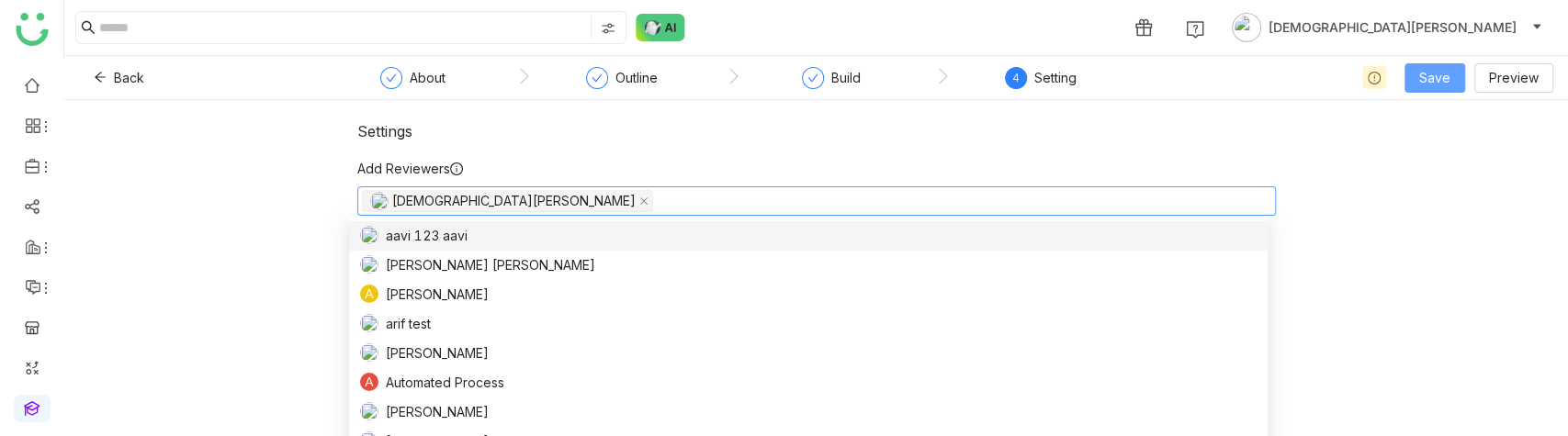 click on "Save" 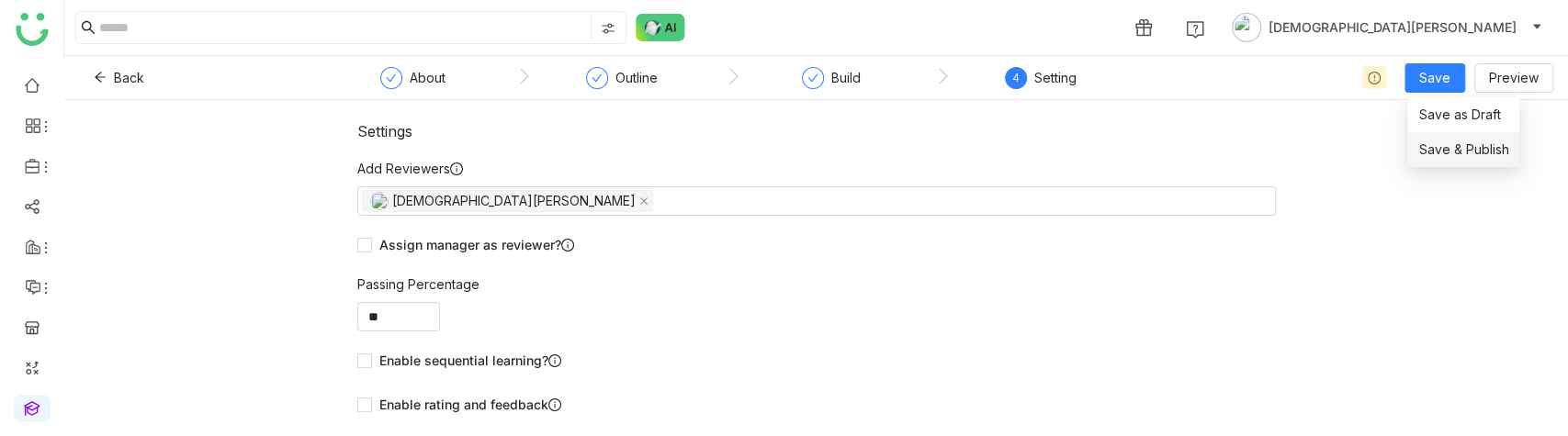 click on "Save & Publish" at bounding box center [1463, 150] 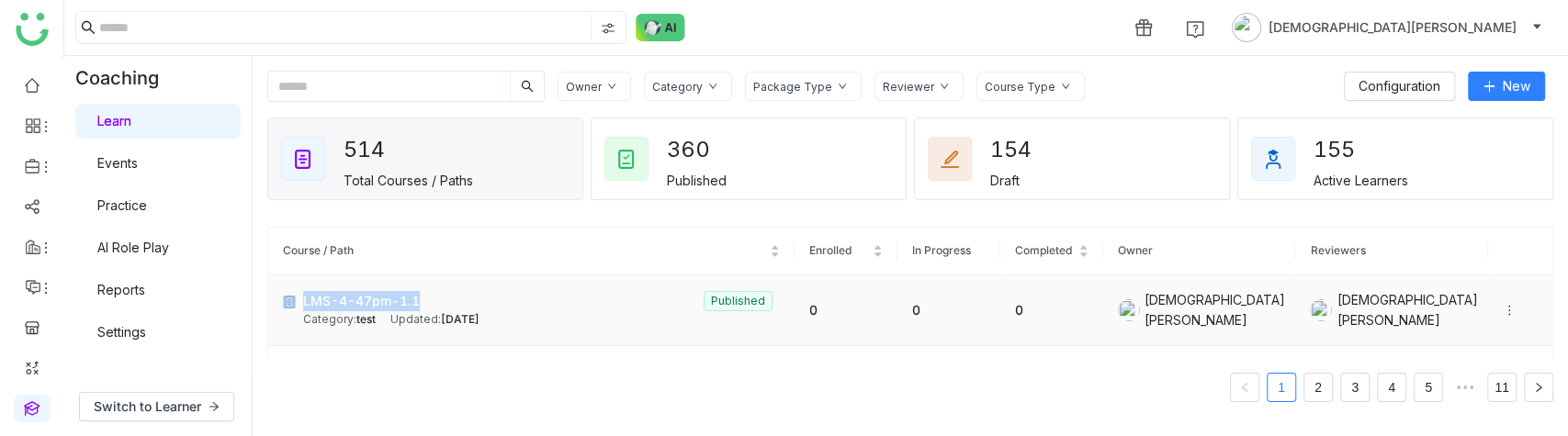 drag, startPoint x: 434, startPoint y: 296, endPoint x: 301, endPoint y: 306, distance: 133.37541 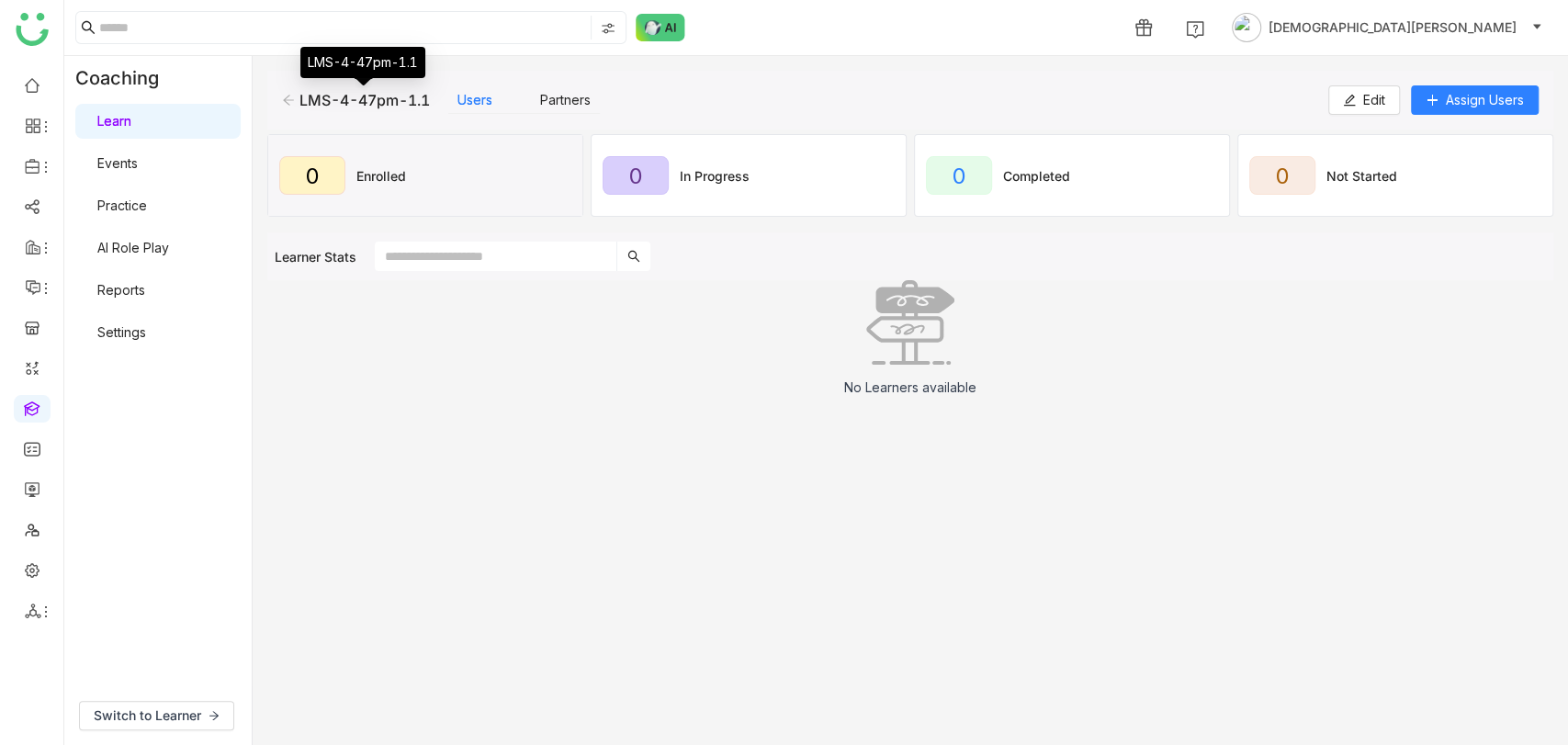 drag, startPoint x: 431, startPoint y: 105, endPoint x: 303, endPoint y: 106, distance: 128.0039 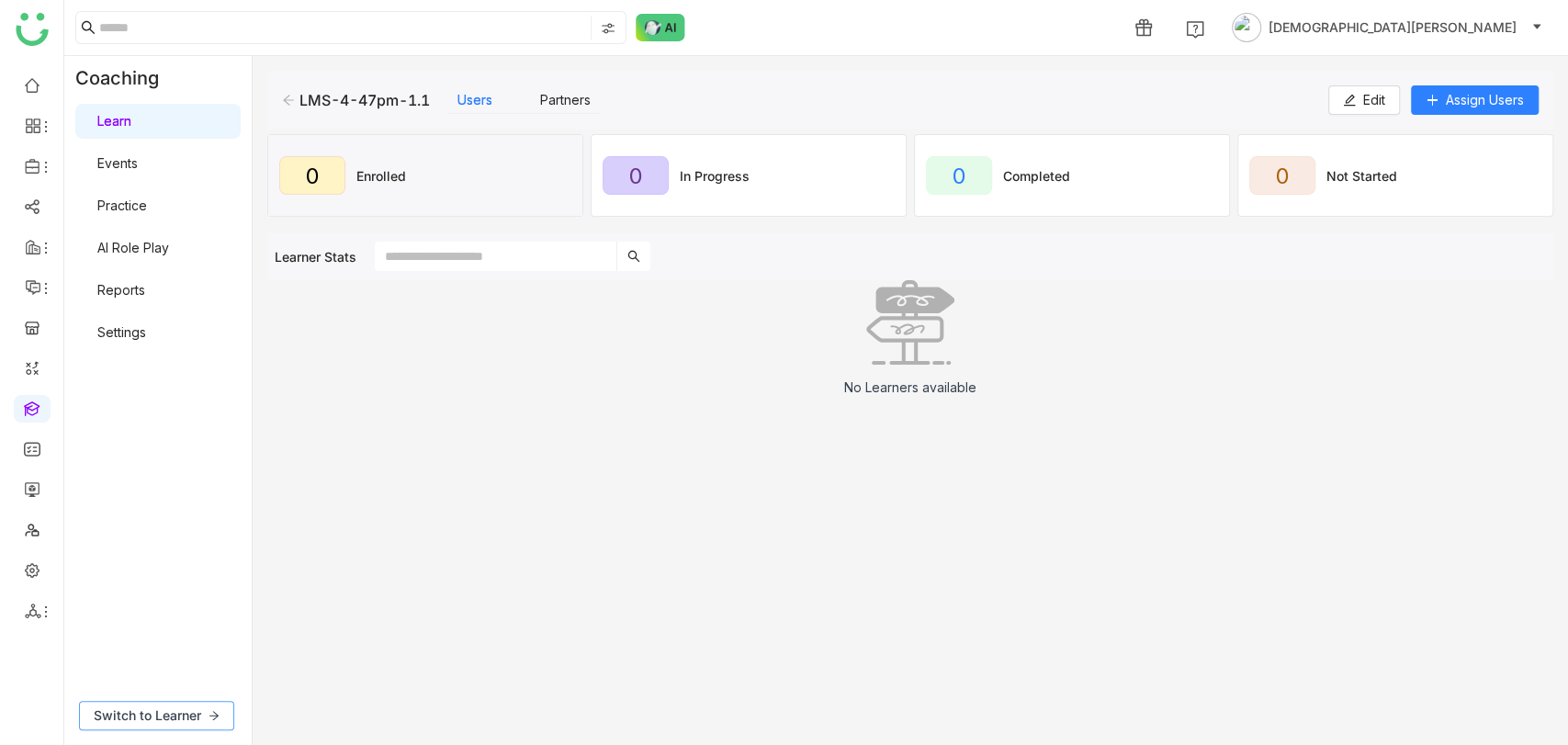 click on "Switch to Learner" 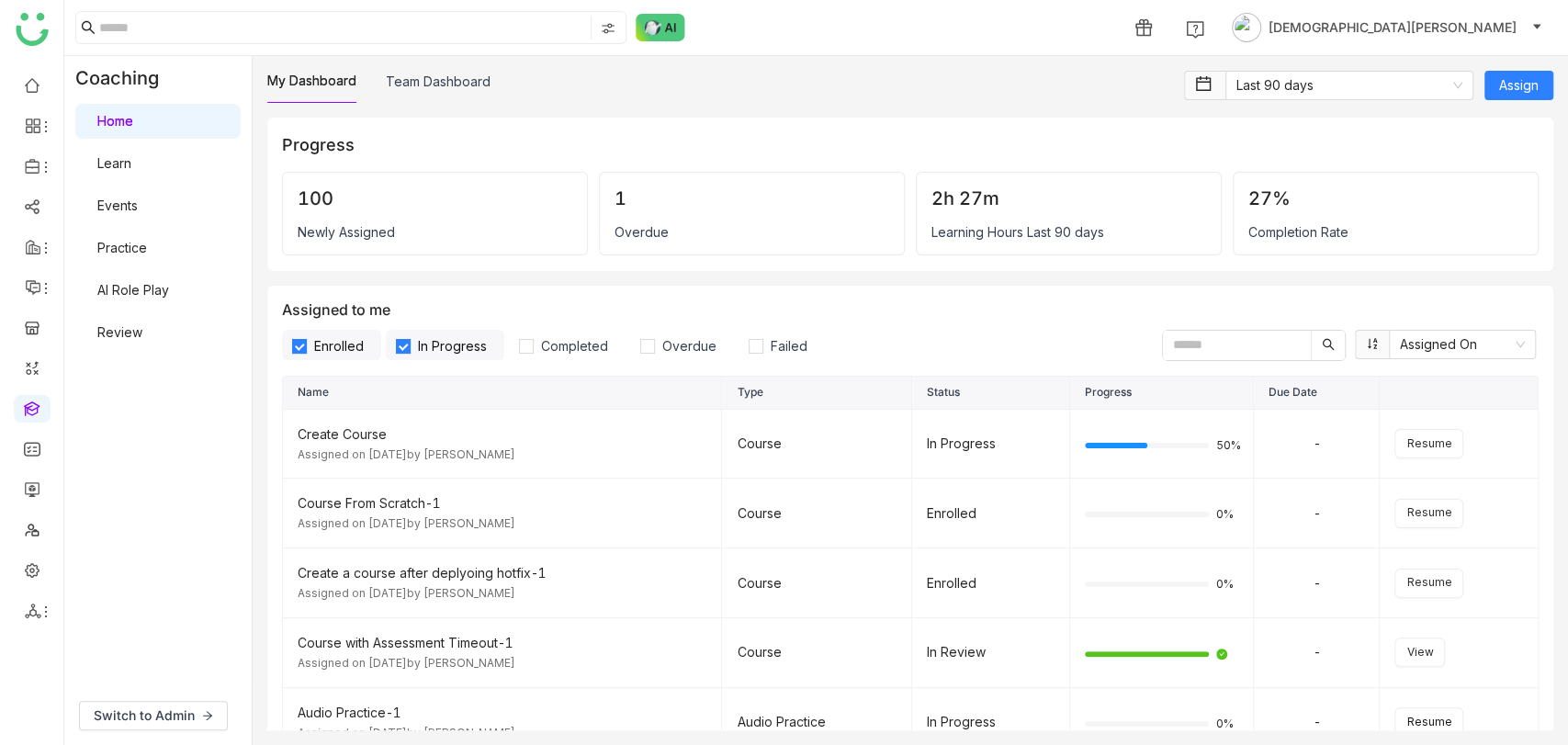 click on "Learn" at bounding box center (114, 163) 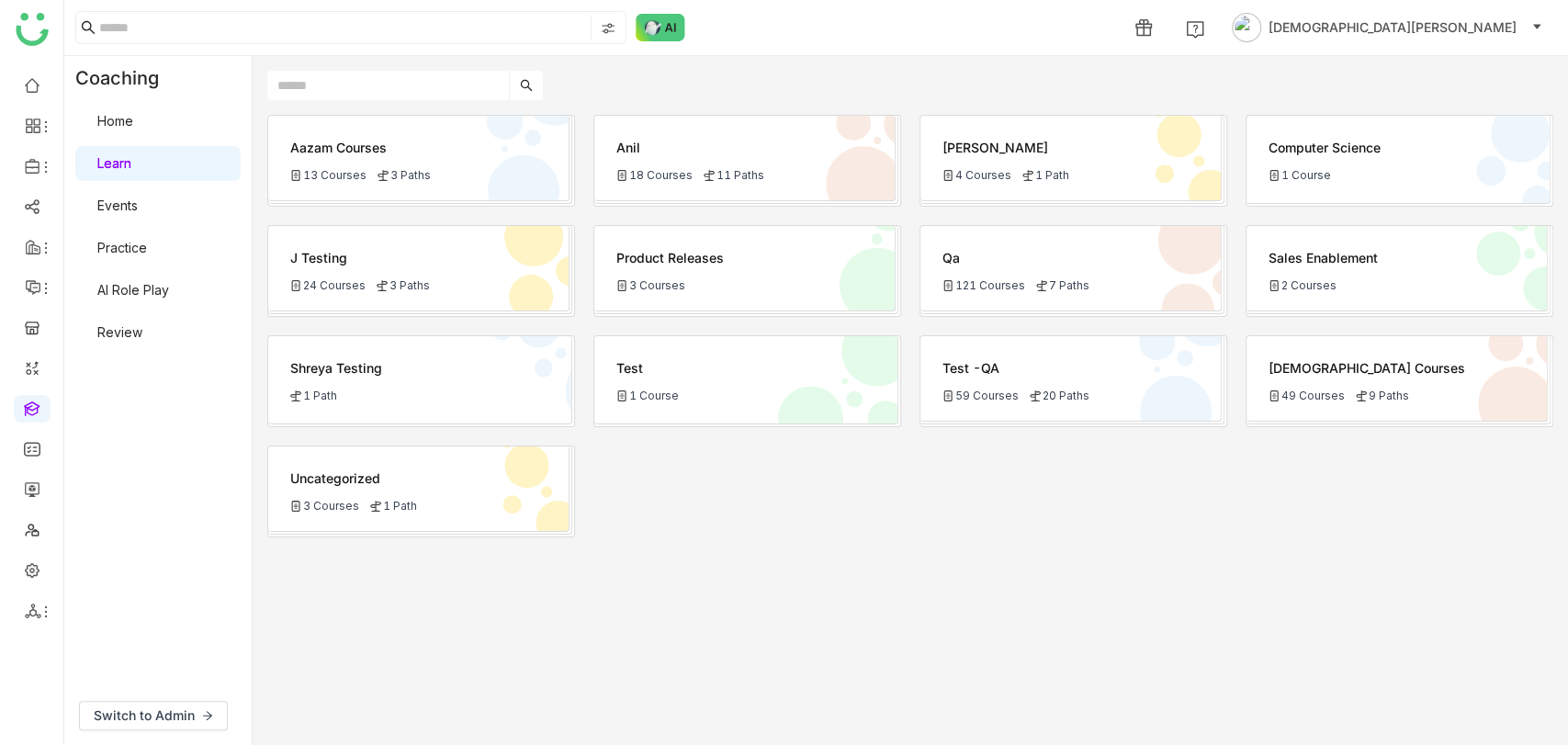 click 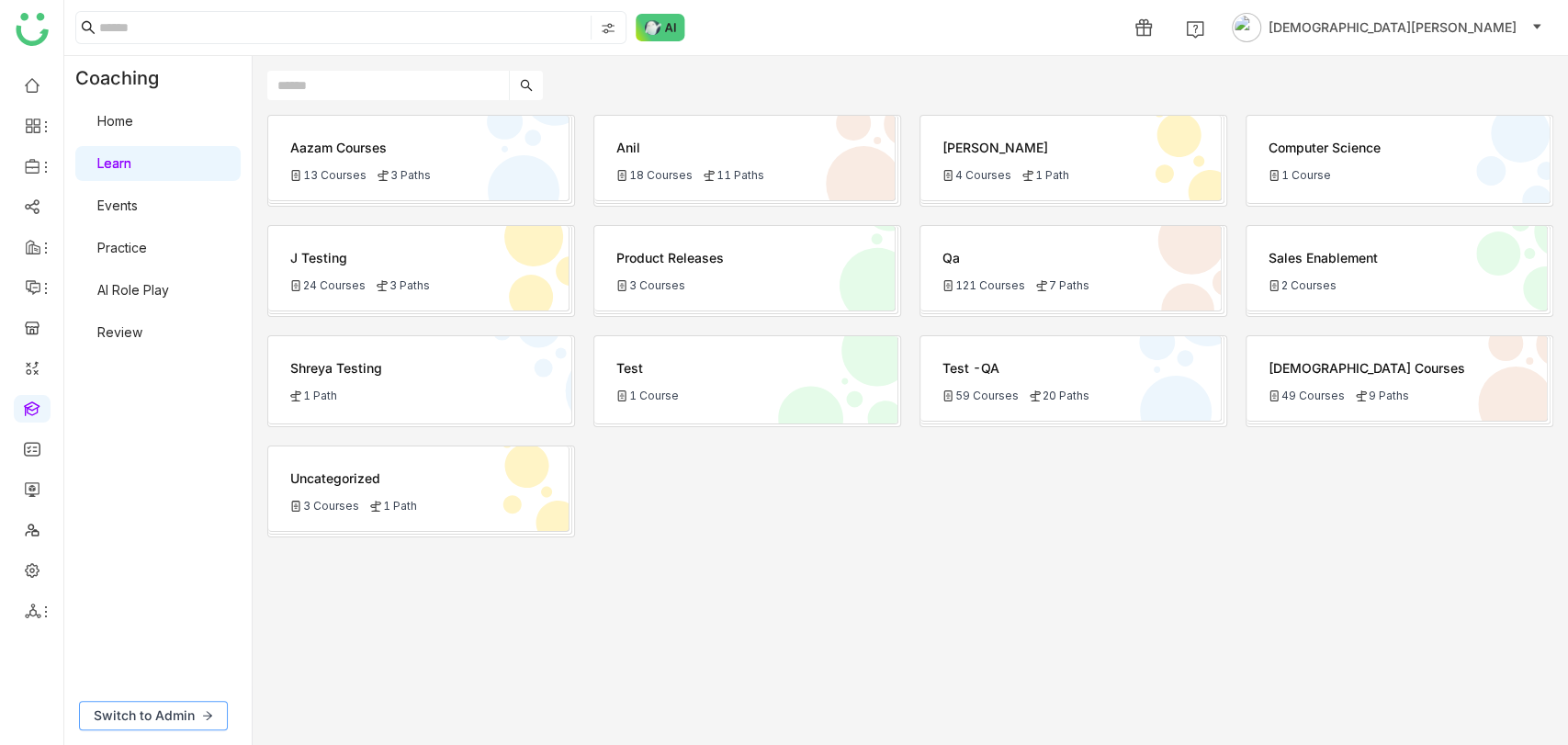 click on "Switch to Admin" 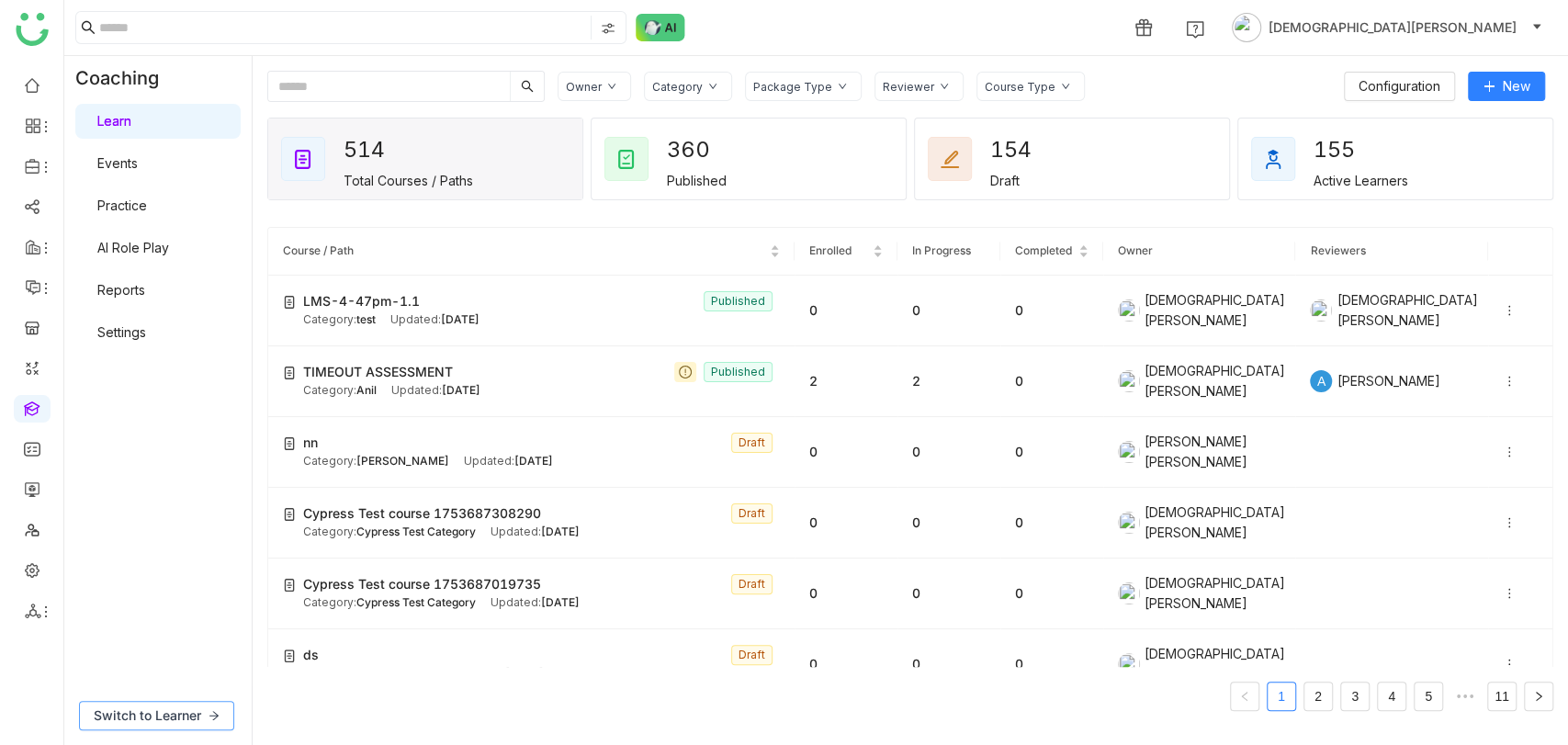 click on "Switch to Learner" 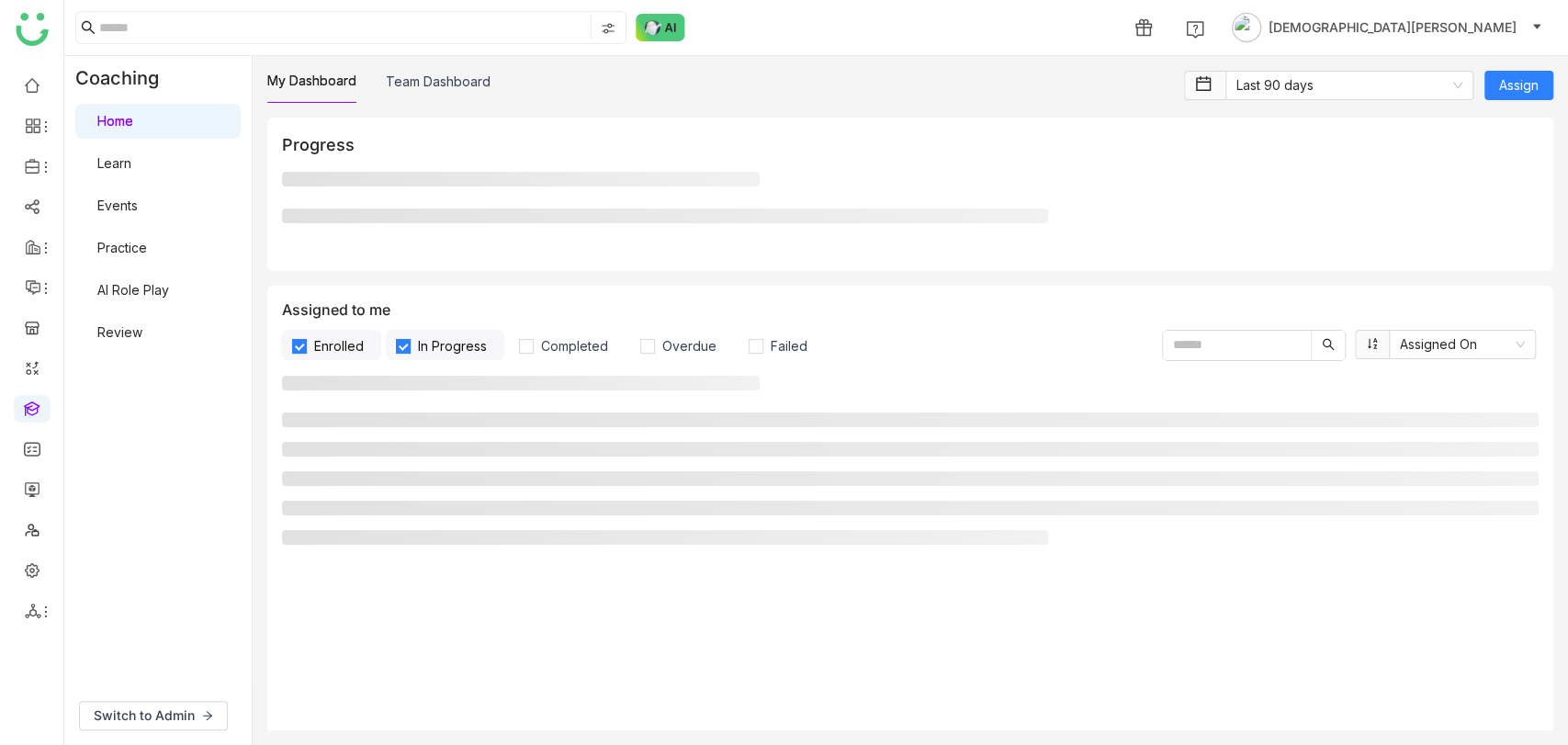 click on "Learn" at bounding box center (114, 163) 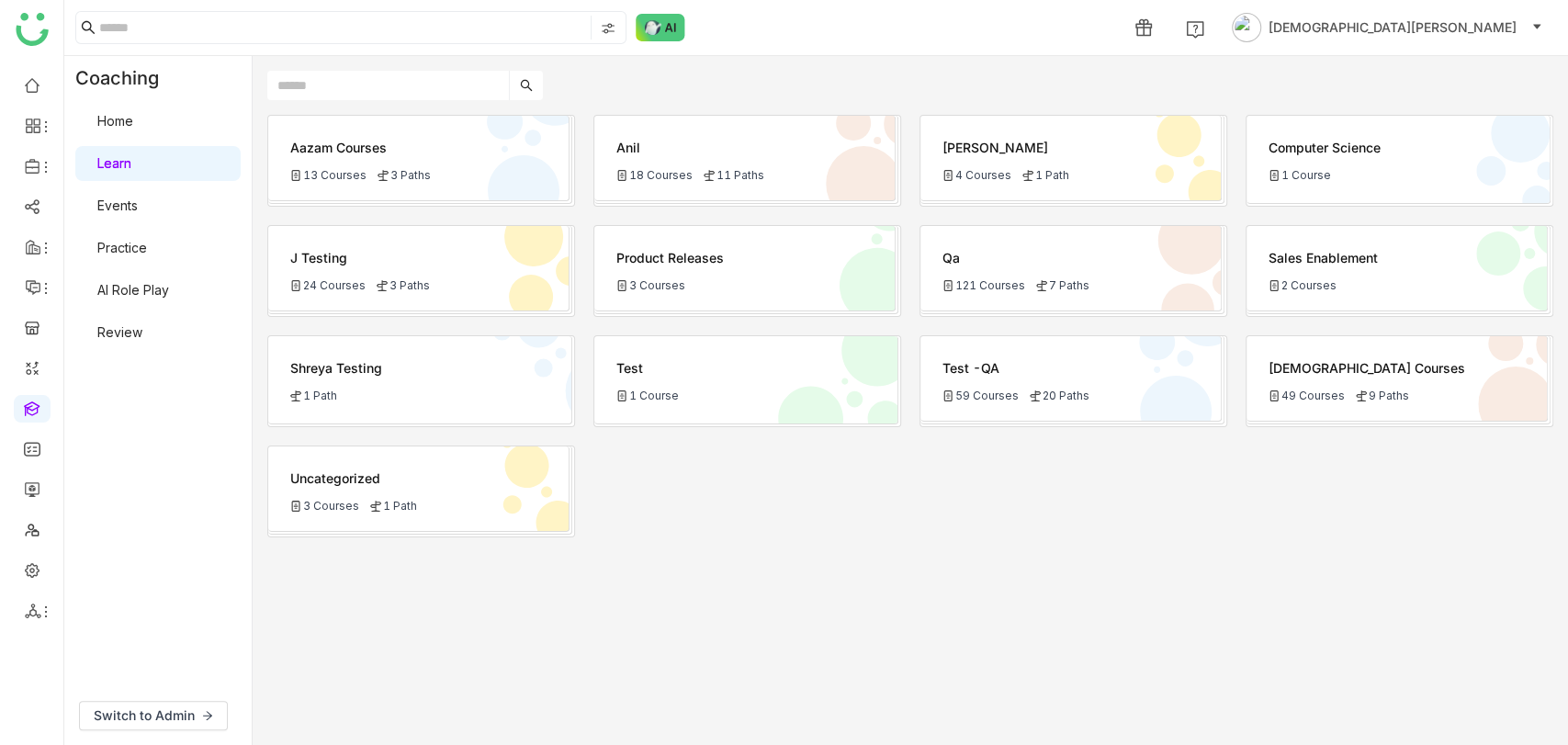 click 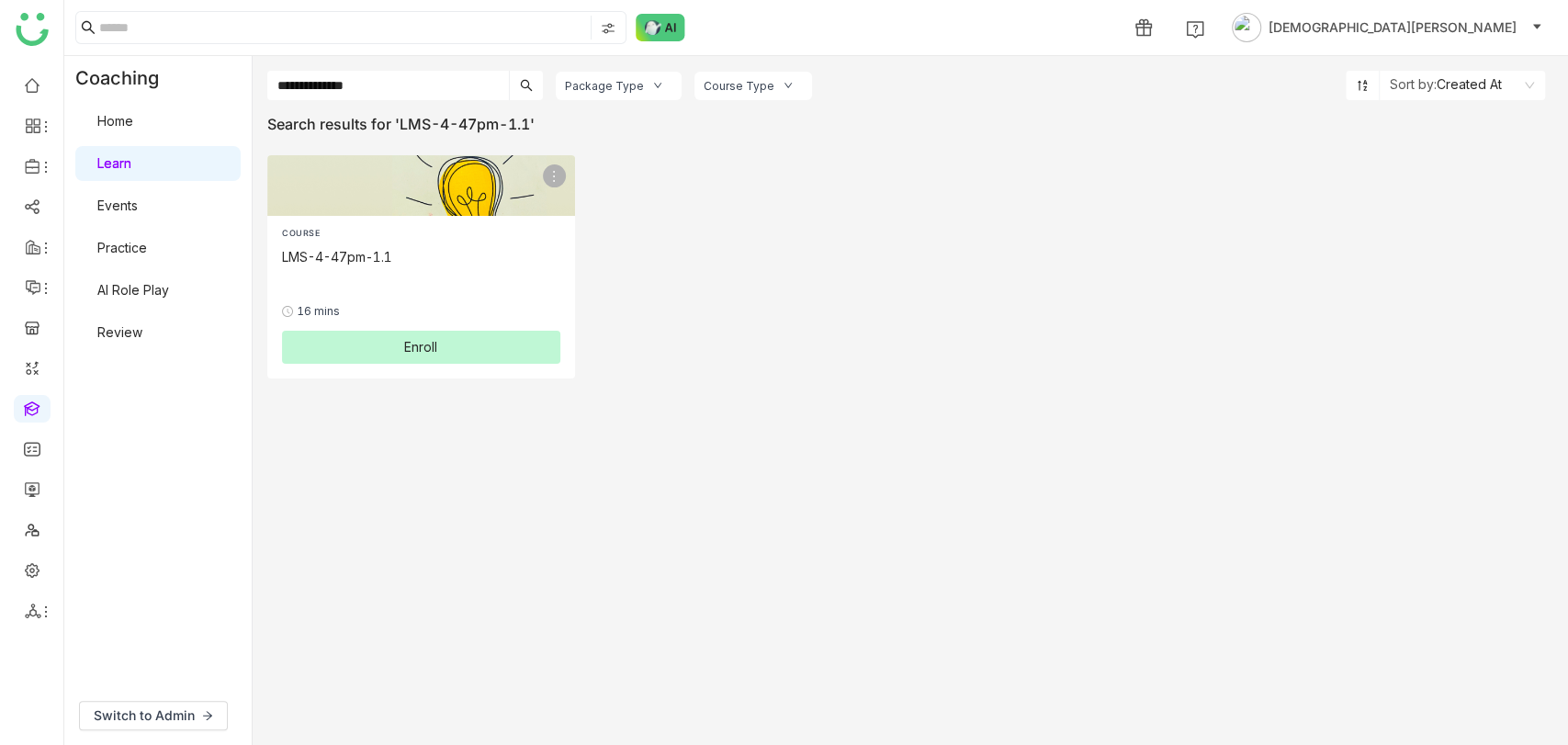type on "**********" 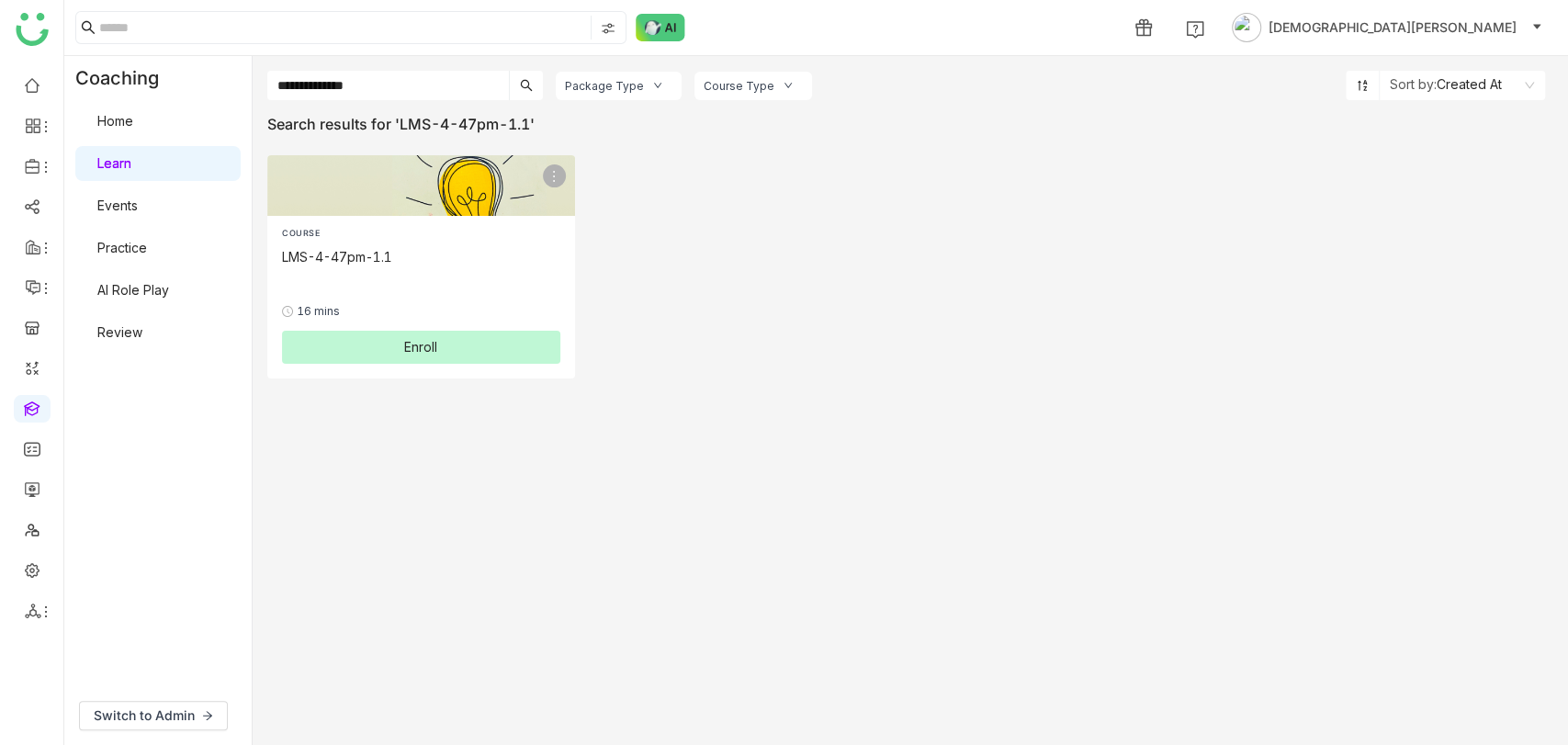 click on "Enroll" 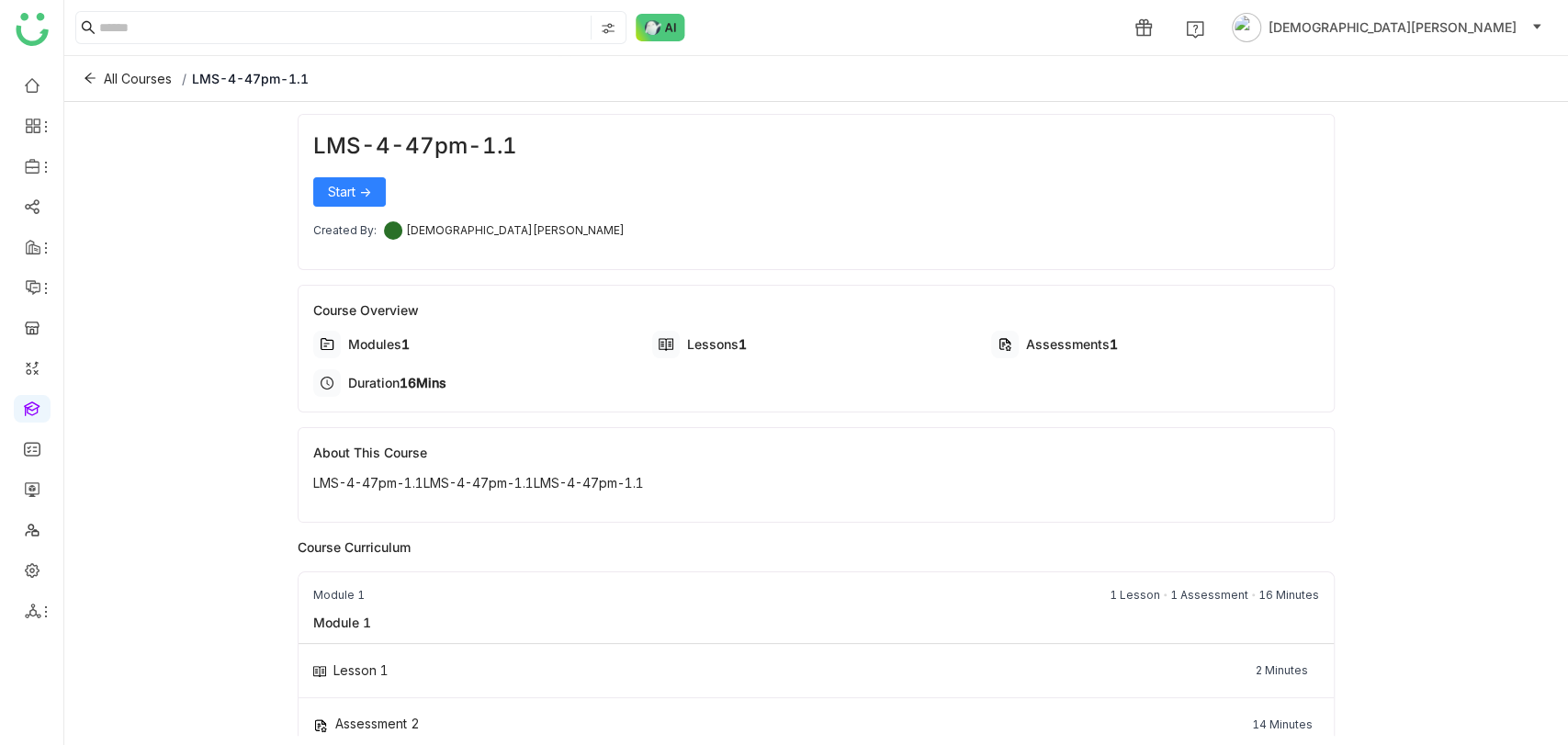 click on "LMS-4-47pm-1.1   Start ->   Created By:   Vishnu Vardhan" 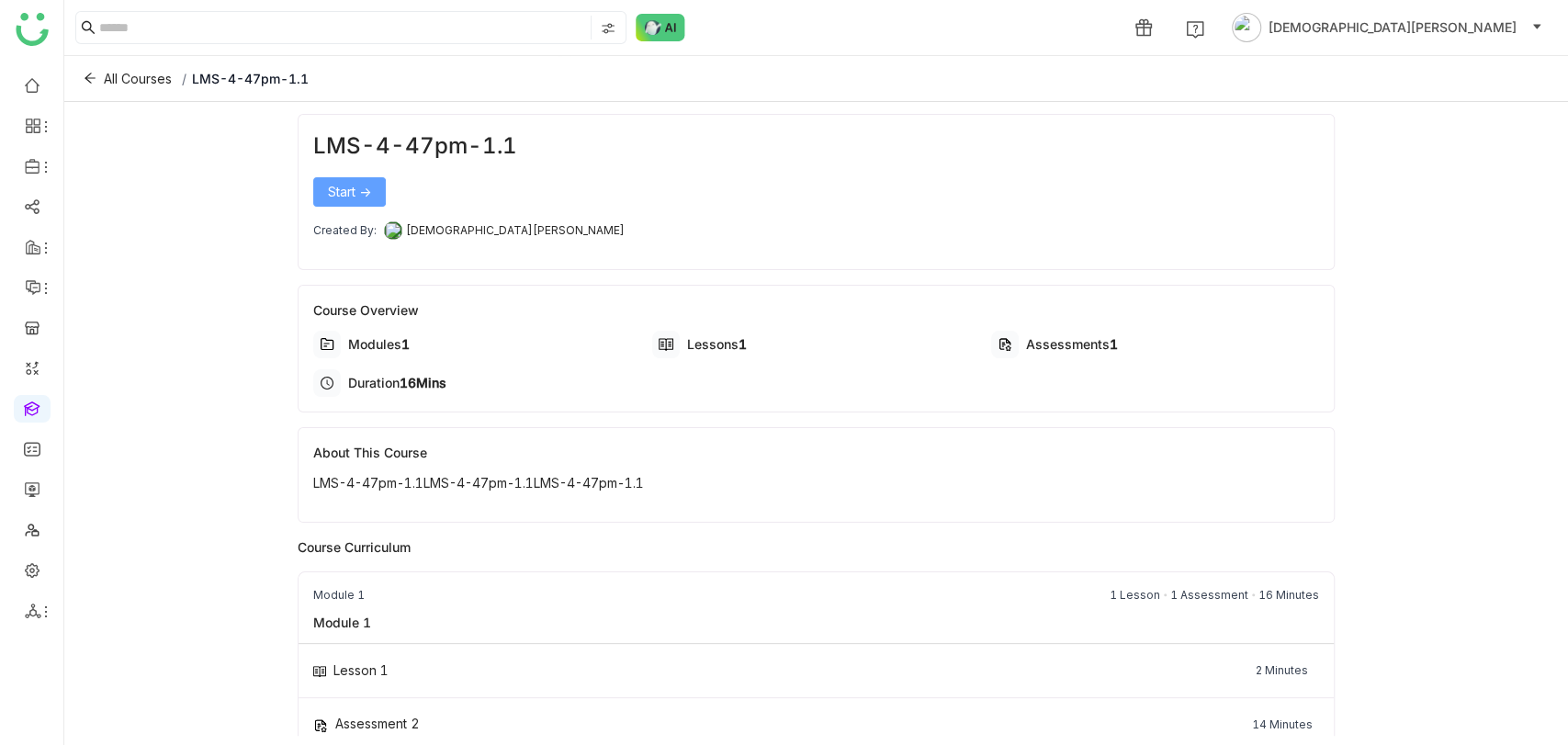 click on "Start ->" 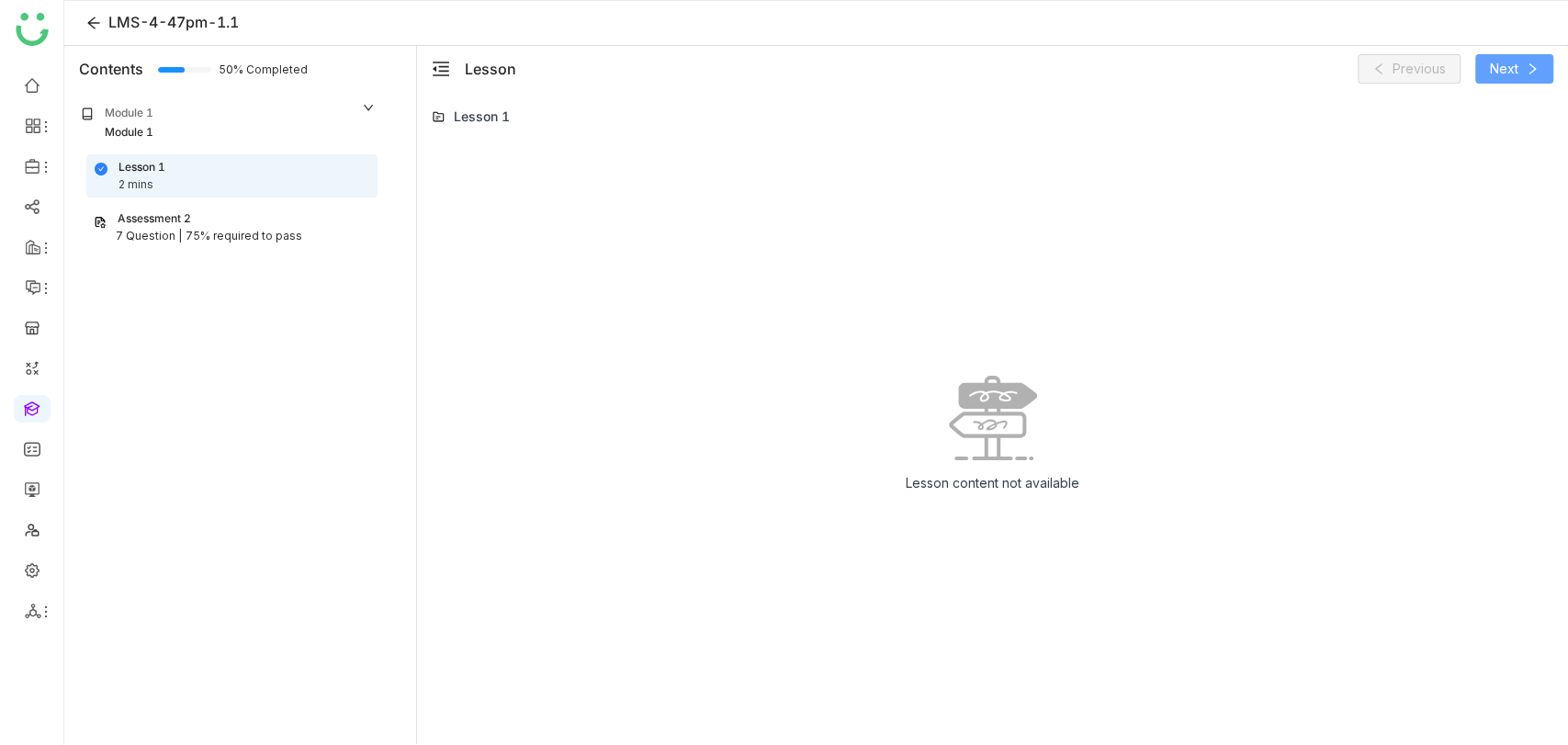 click on "Next" 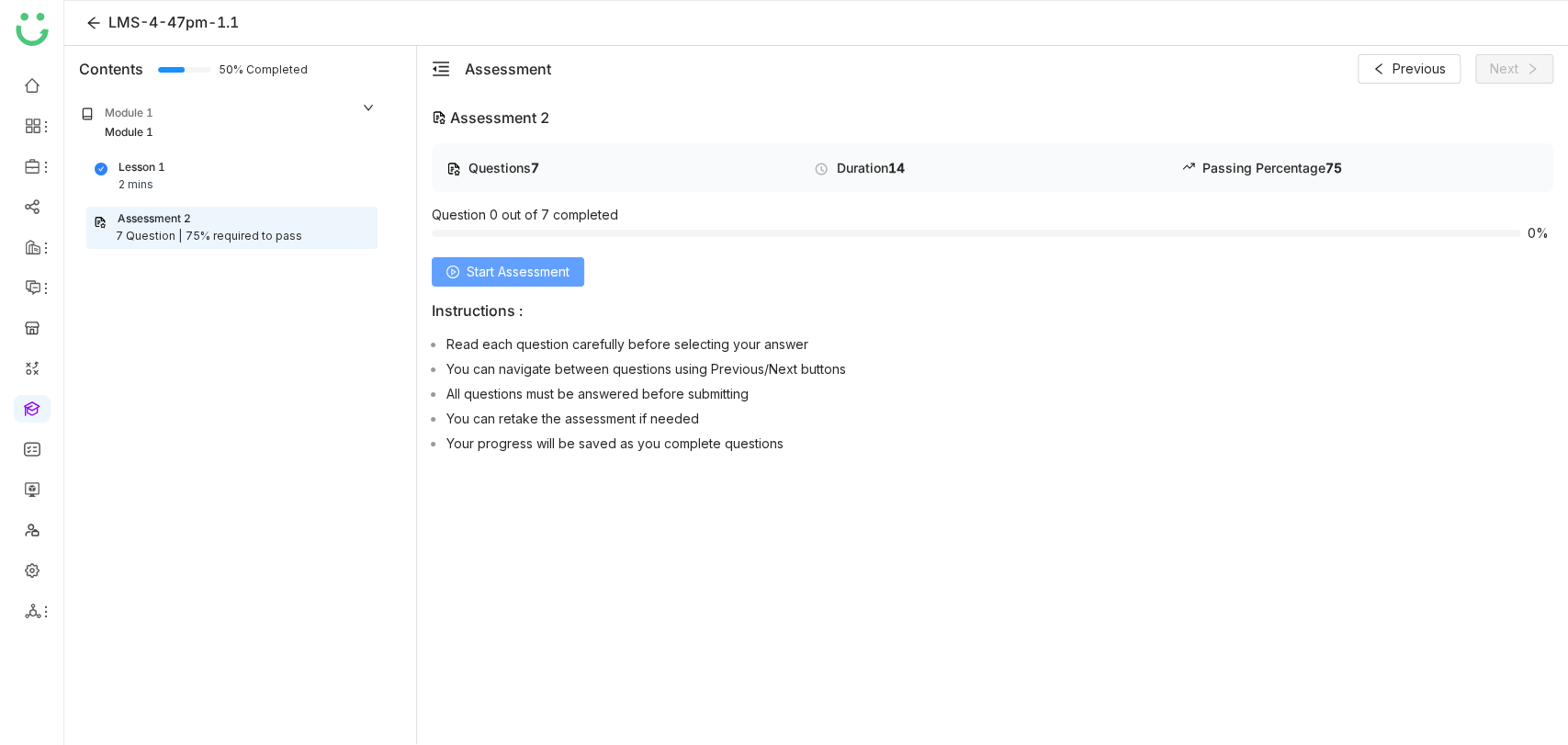click on "Start Assessment" 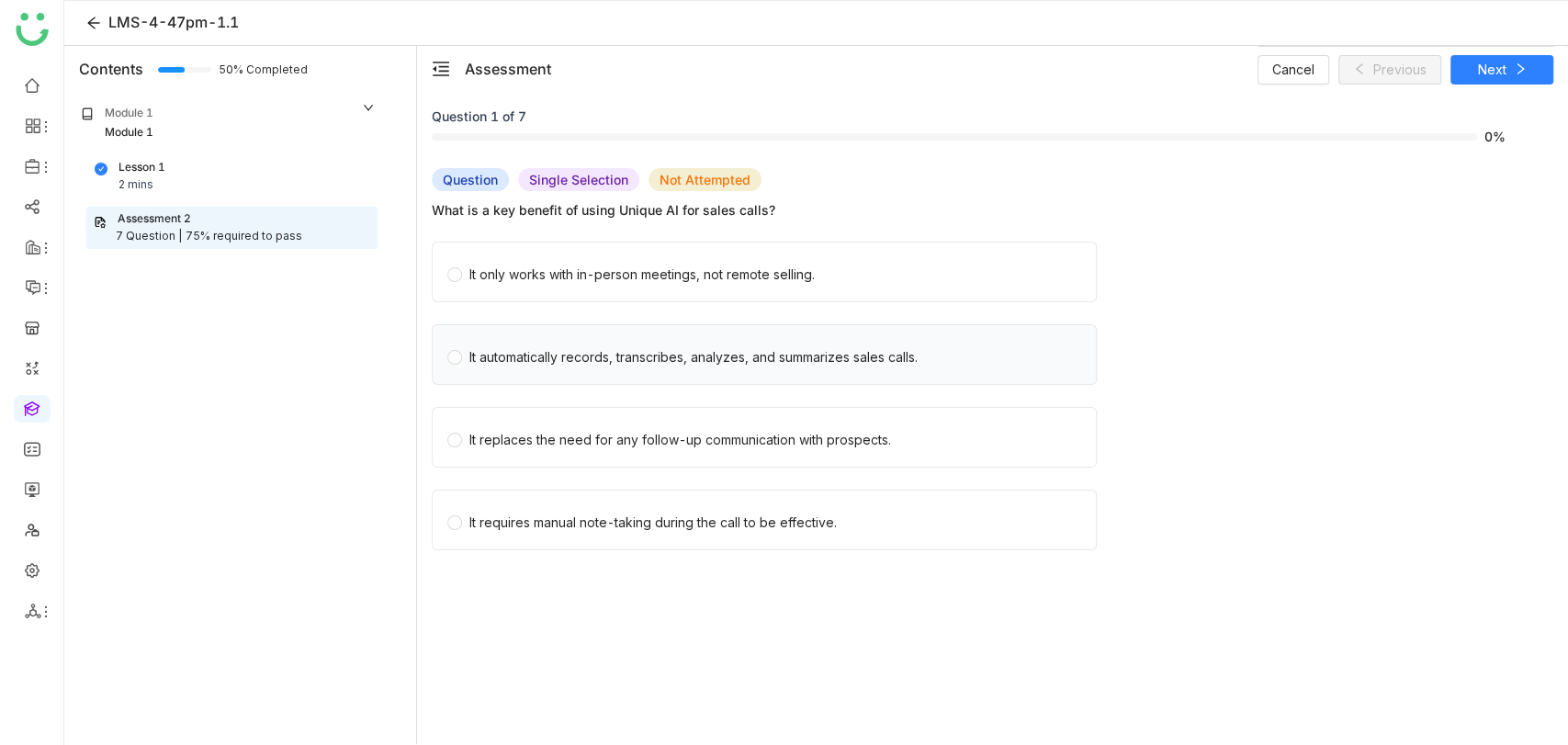 click on "It automatically records, transcribes, analyzes, and summarizes sales calls." 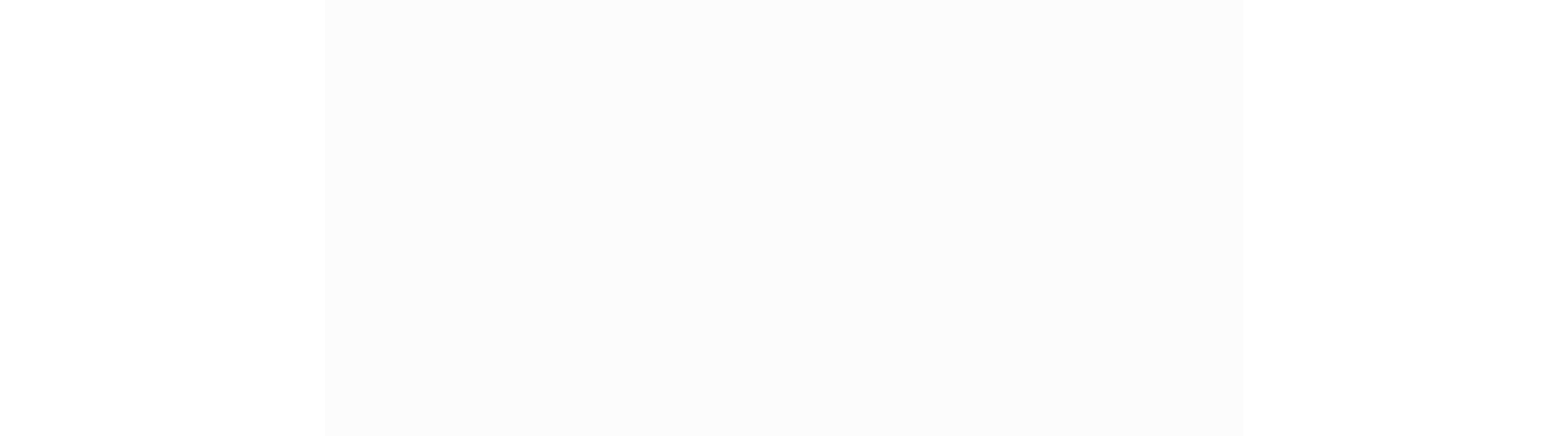 scroll, scrollTop: 0, scrollLeft: 0, axis: both 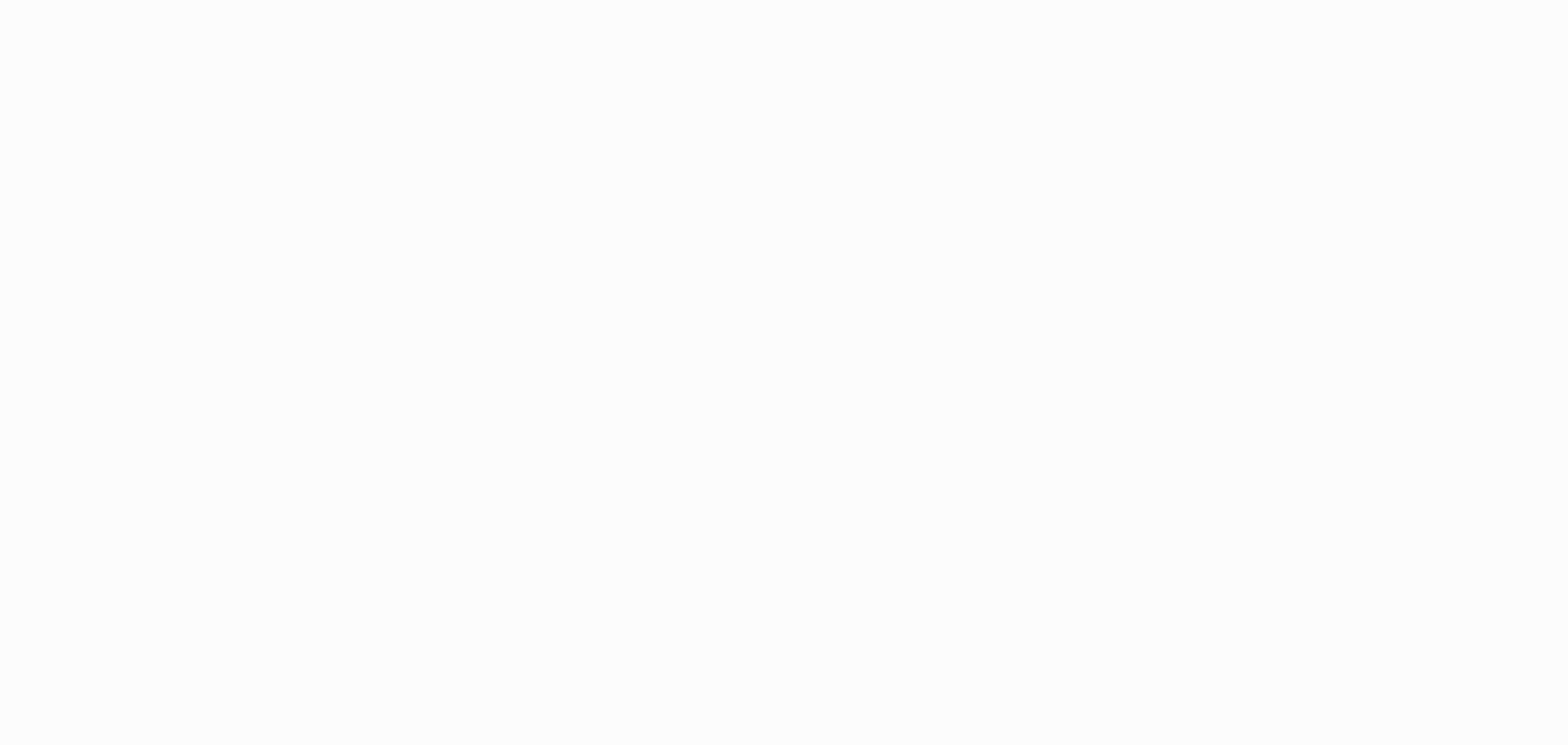click on "Application Update Required
We've recently updated our application and it looks like your browser is trying to use older files.
Please try the following steps:
Reload Application
Still having issues? Try these steps:
Right-click anywhere on this page and select "Inspect" from the menu
Right-click on your browser's refresh button and select "Empty Cache and Hard Reload" from the menu
If problems persist, please  contact our support team  for assistance." at bounding box center [784, 372] 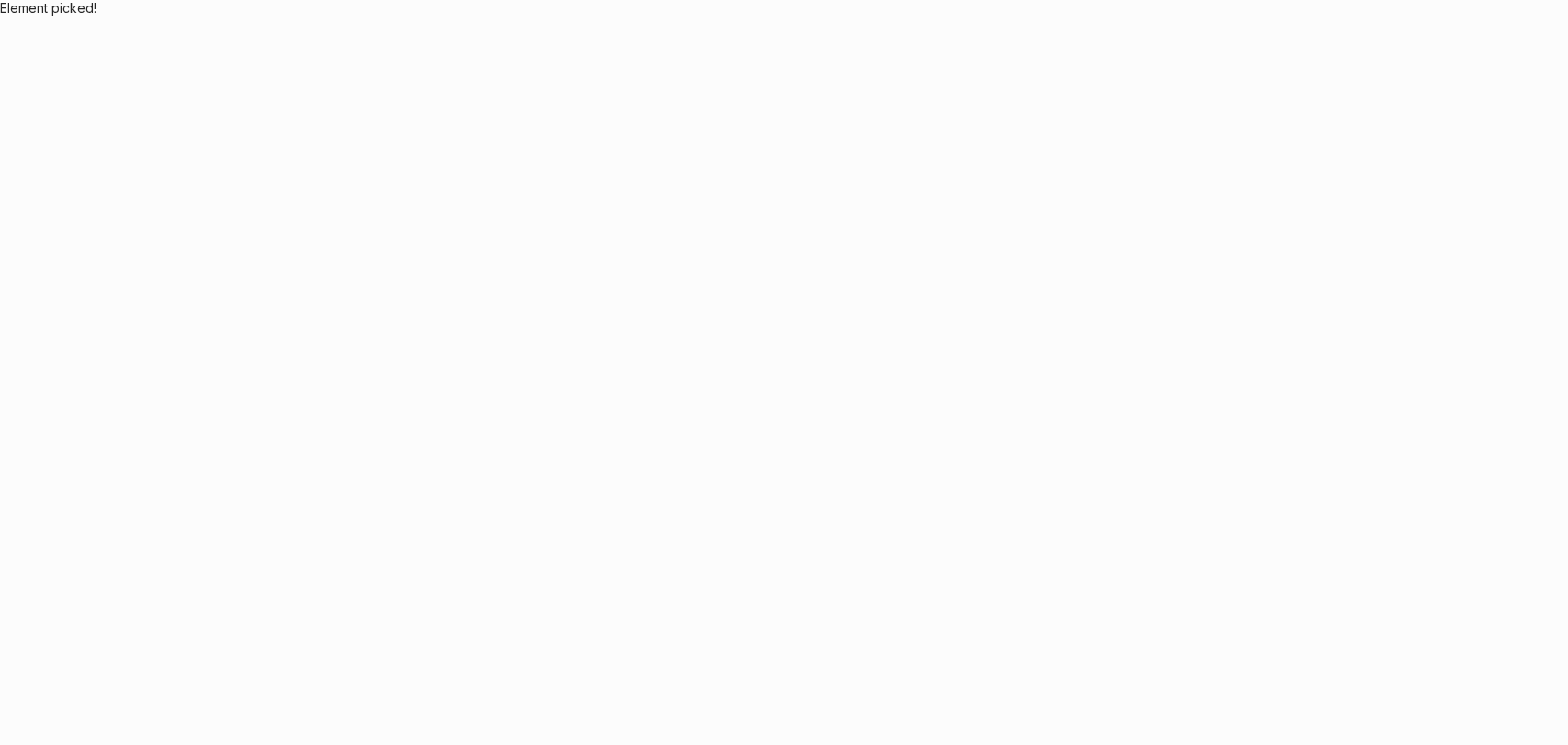 click on "Application Update Required
We've recently updated our application and it looks like your browser is trying to use older files.
Please try the following steps:
Reload Application
Still having issues? Try these steps:
Right-click anywhere on this page and select "Inspect" from the menu
Right-click on your browser's refresh button and select "Empty Cache and Hard Reload" from the menu
If problems persist, please  contact our support team  for assistance.
Element picked!" at bounding box center (784, 372) 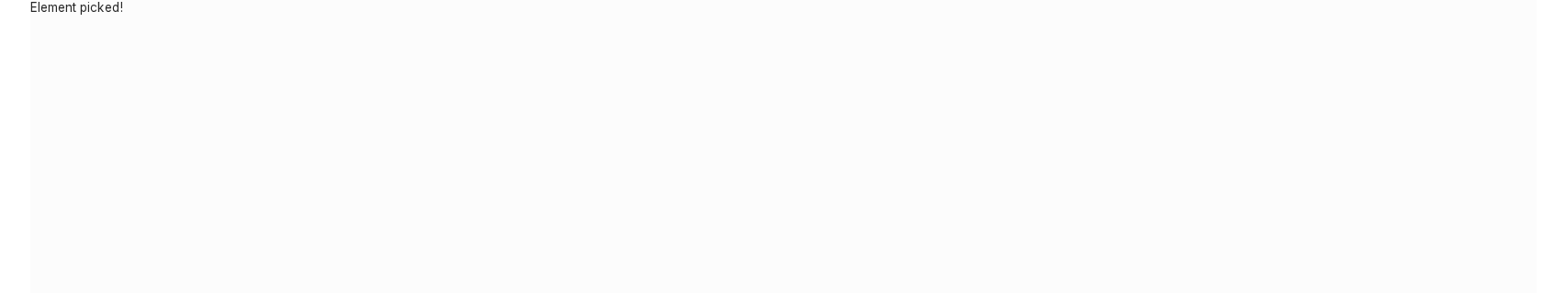 scroll, scrollTop: 0, scrollLeft: 0, axis: both 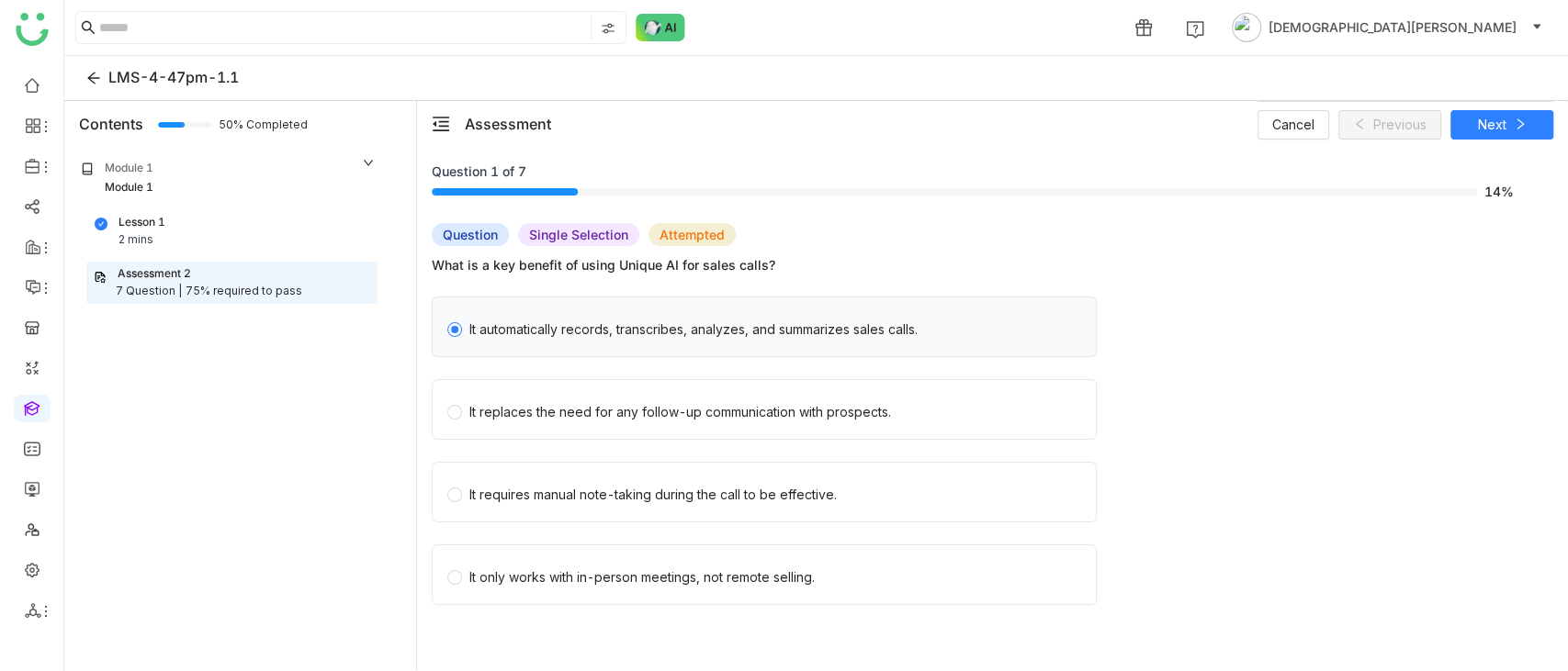 click on "It automatically records, transcribes, analyzes, and summarizes sales calls." 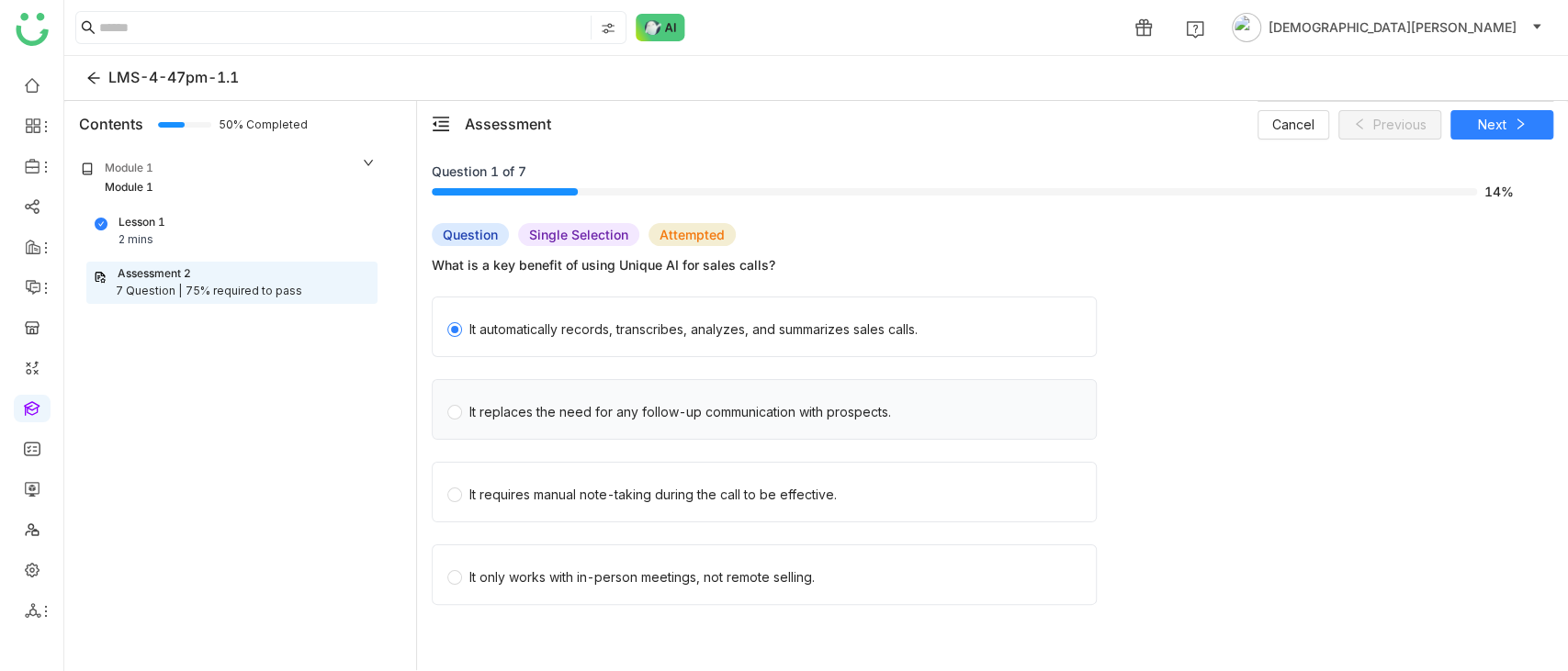 click on "It replaces the need for any follow-up communication with prospects." 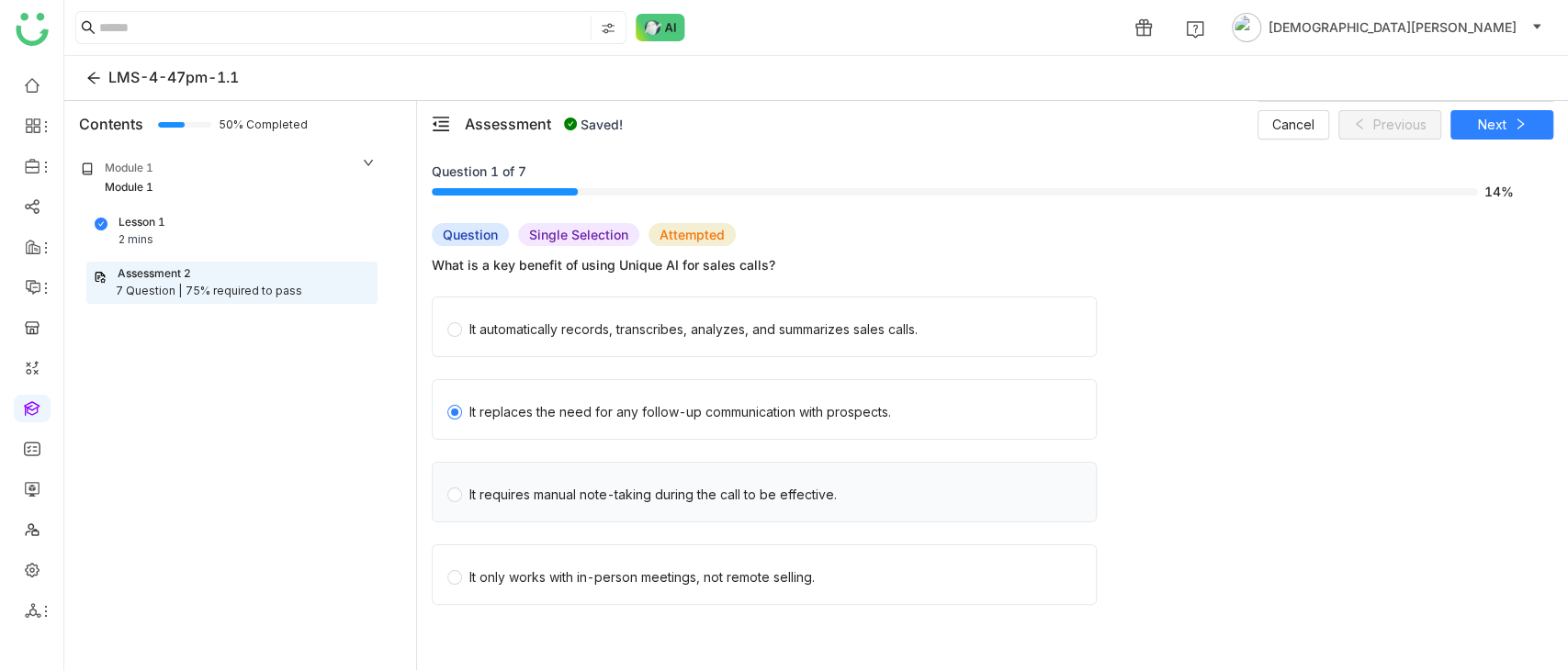 click on "It requires manual note-taking during the call to be effective." 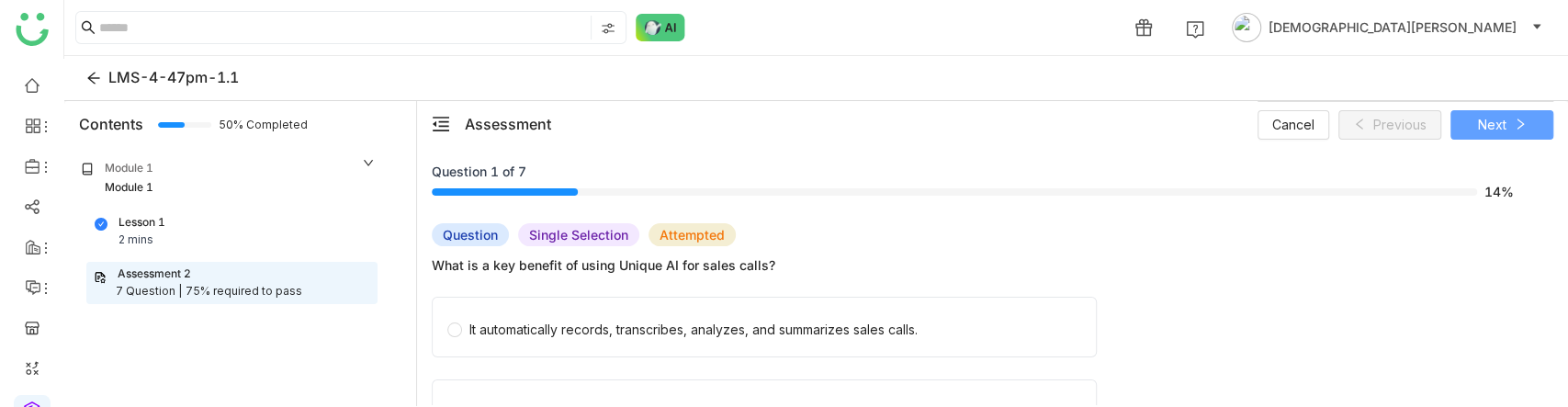 click on "Next" at bounding box center (1492, 125) 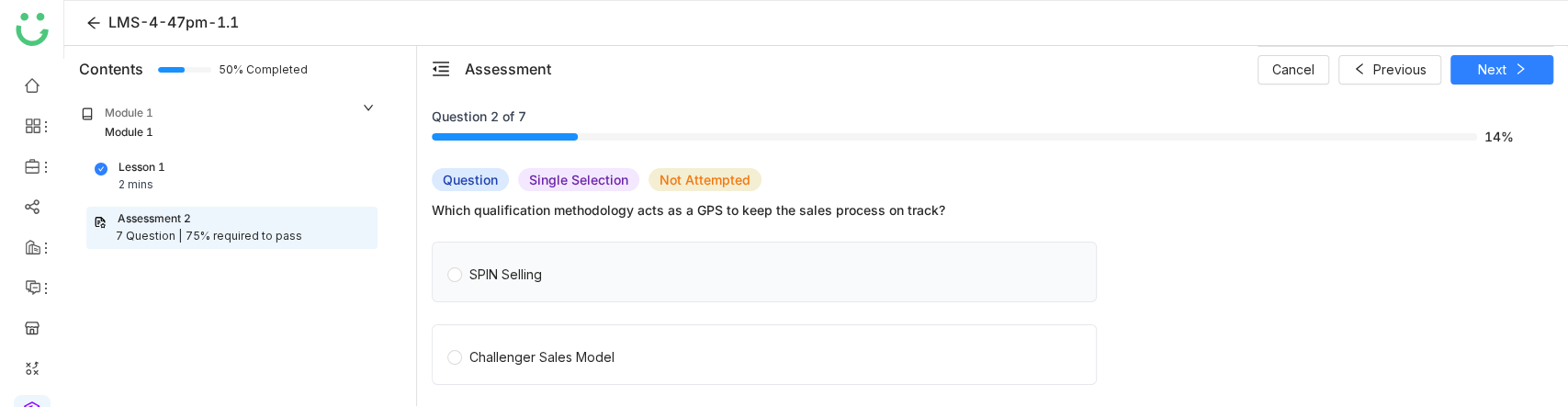 click on "SPIN Selling" 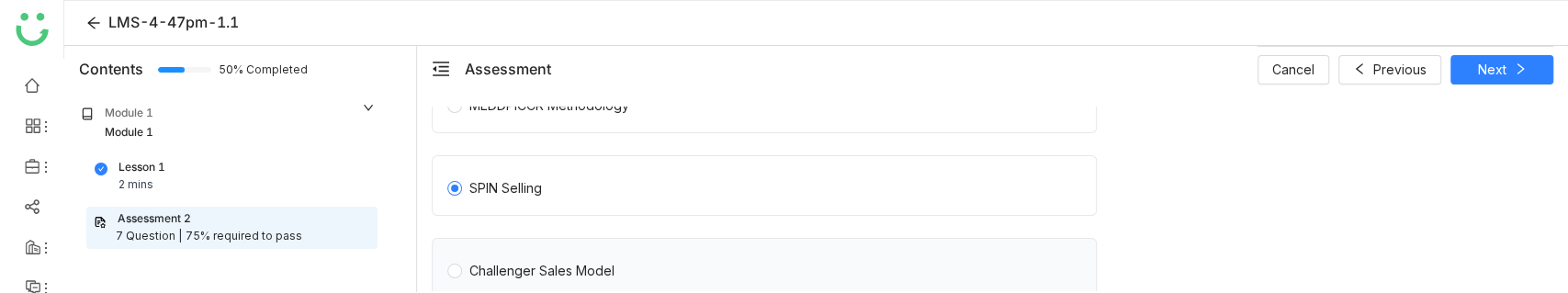 scroll, scrollTop: 204, scrollLeft: 0, axis: vertical 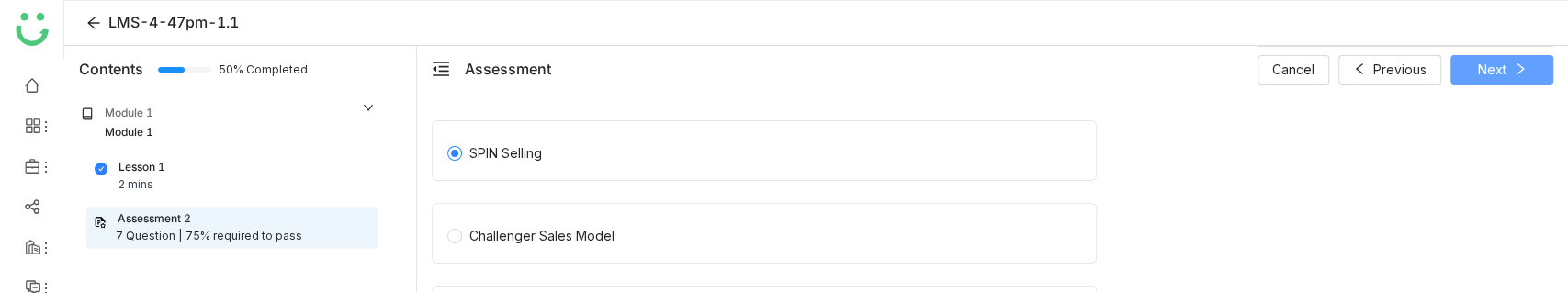 click on "Next" at bounding box center (1502, 70) 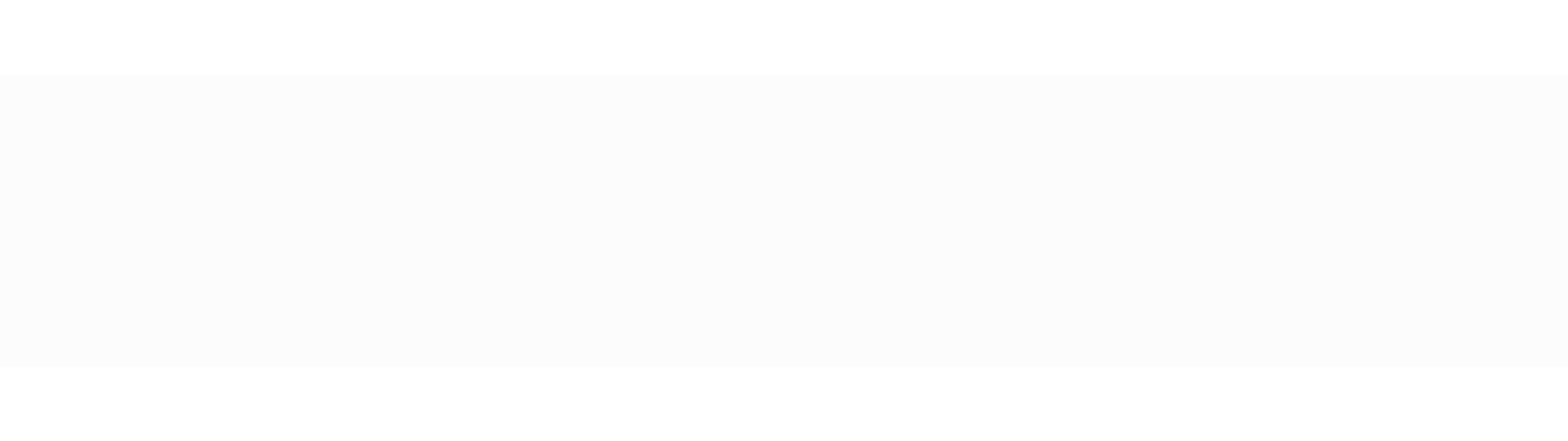 scroll, scrollTop: 0, scrollLeft: 0, axis: both 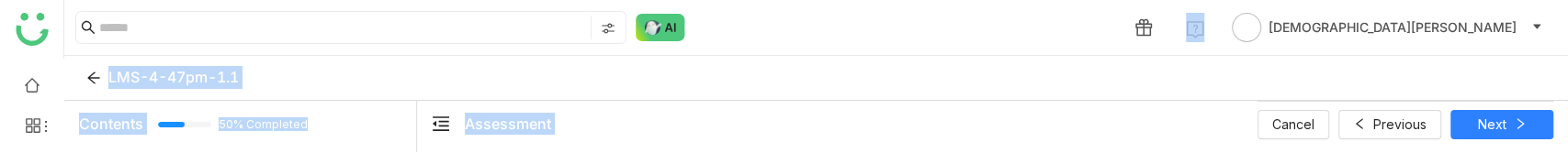 drag, startPoint x: 1176, startPoint y: 111, endPoint x: 1201, endPoint y: -13, distance: 126.49506 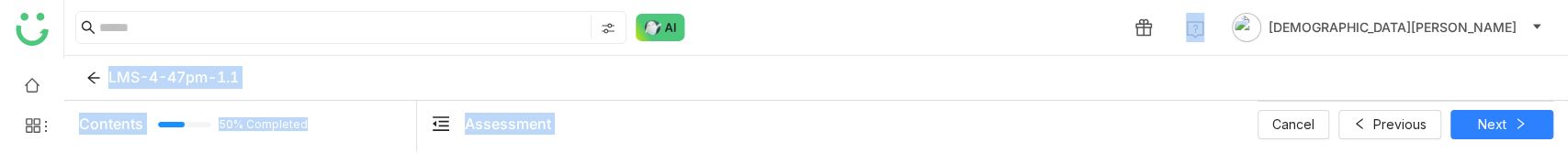 click on "1 [PERSON_NAME] LMS-4-47pm-1.1  Contents   50% Completed  Module 1 Module 1 Lesson 1 2 mins   Assessment 2   7 Question |   75% required to pass   Assessment   Cancel   Previous   Next   Question 3 of 7   29%  Question   Multiple Selection  Not Attempted Which of the following are characteristics of an Ideal Customer Profile (ICP) for sales?  Tech-savvy organizations with a growth mindset and coaching mentality   Companies that do not use any sales processes or methodologies like MEDDIC   Mid-market companies with 20-50 salespeople   Companies using a B2B sales-led approach with ticket size over 5k ARR  Start
Application Update Required
We've recently updated our application and it looks like your browser is trying to use older files.
Please try the following steps:" at bounding box center (784, 76) 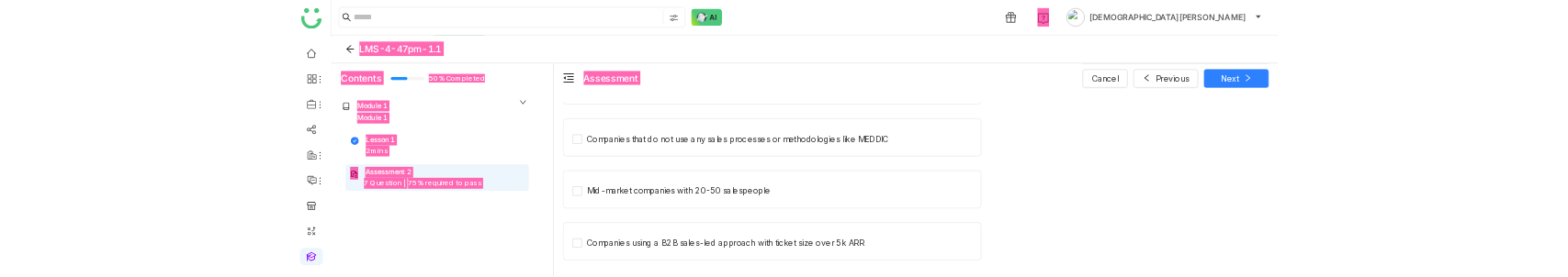 scroll, scrollTop: 89, scrollLeft: 0, axis: vertical 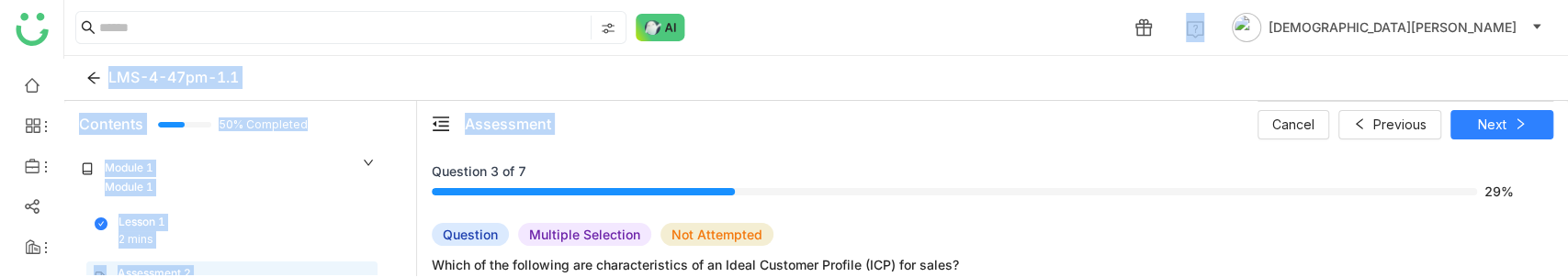 drag, startPoint x: 1070, startPoint y: 224, endPoint x: 1054, endPoint y: 109, distance: 116.10771 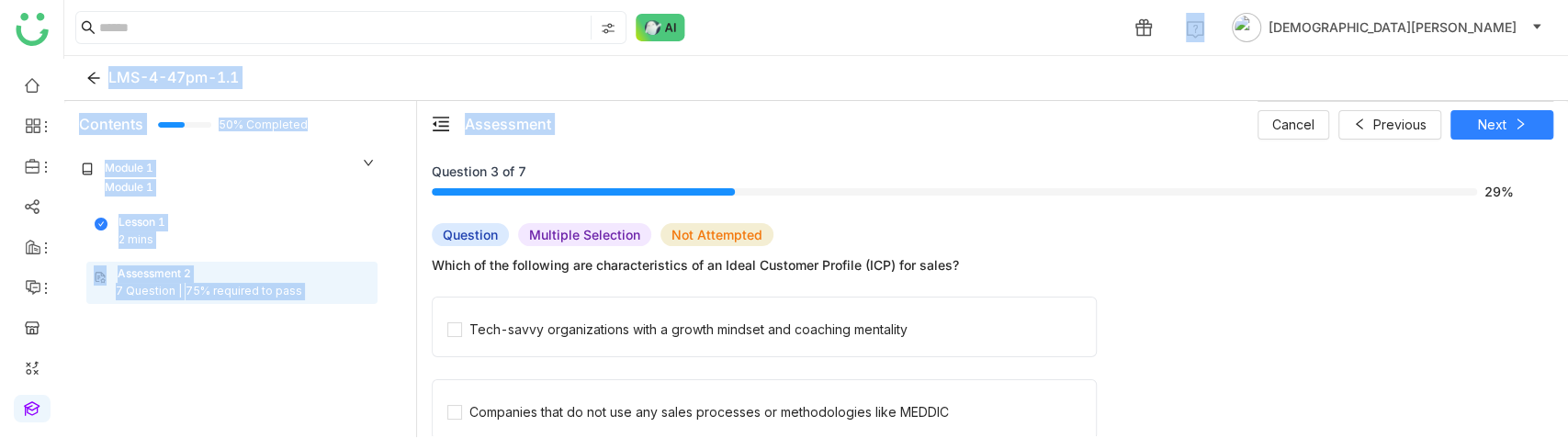 click on "Question 3 of 7   29%  Question   Multiple Selection  Not Attempted Which of the following are characteristics of an Ideal Customer Profile (ICP) for sales?  Tech-savvy organizations with a growth mindset and coaching mentality   Companies that do not use any sales processes or methodologies like MEDDIC   Mid-market companies with 20-50 salespeople   Companies using a B2B sales-led approach with ticket size over 5k ARR" 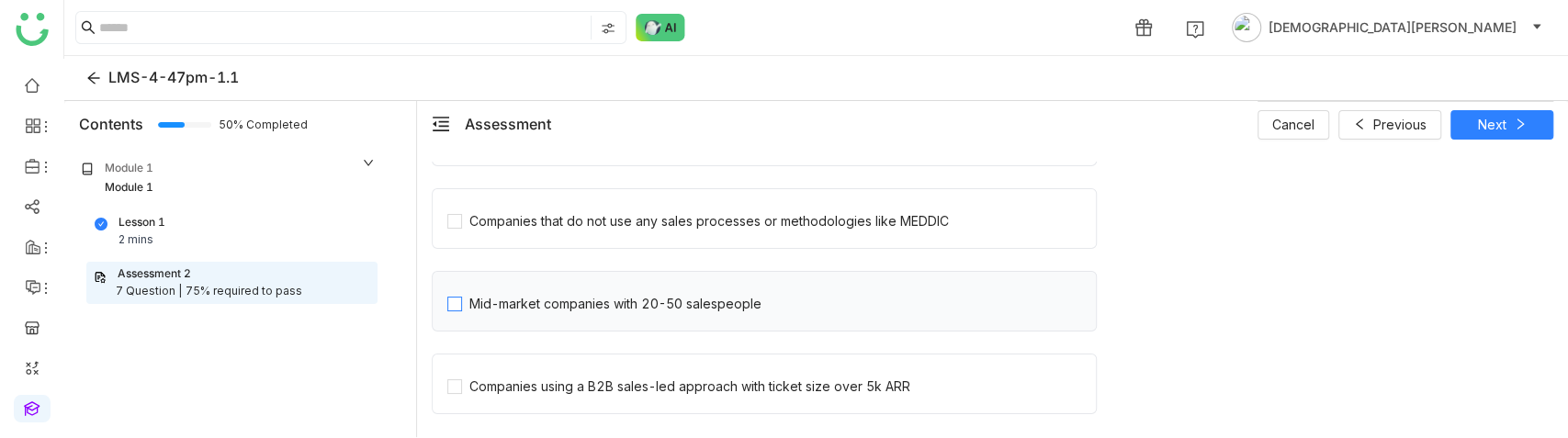 scroll, scrollTop: 194, scrollLeft: 0, axis: vertical 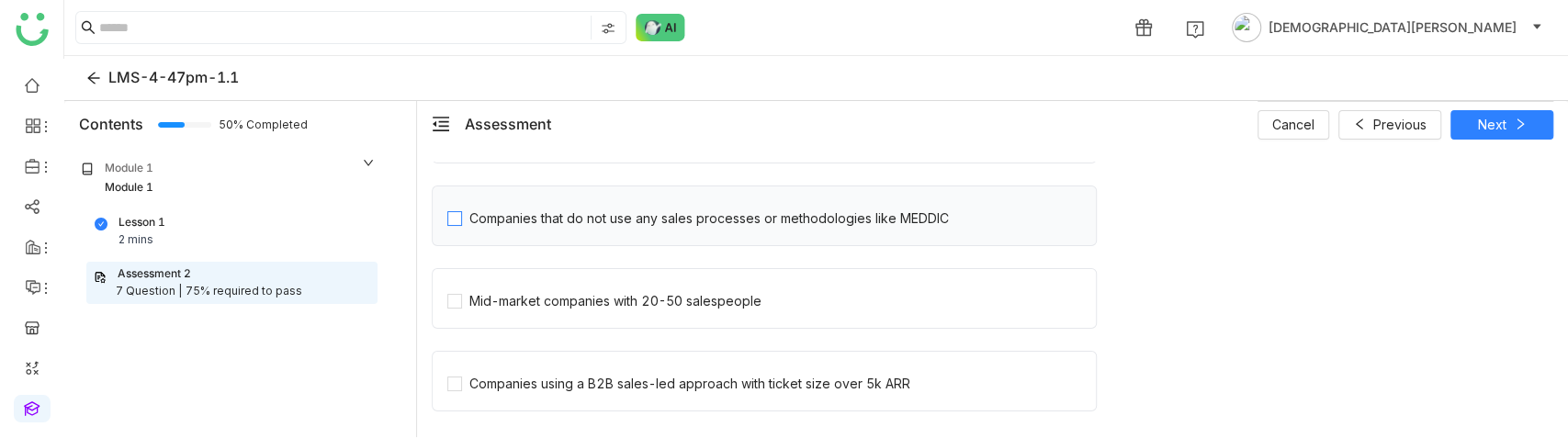 click on "Companies that do not use any sales processes or methodologies like MEDDIC" 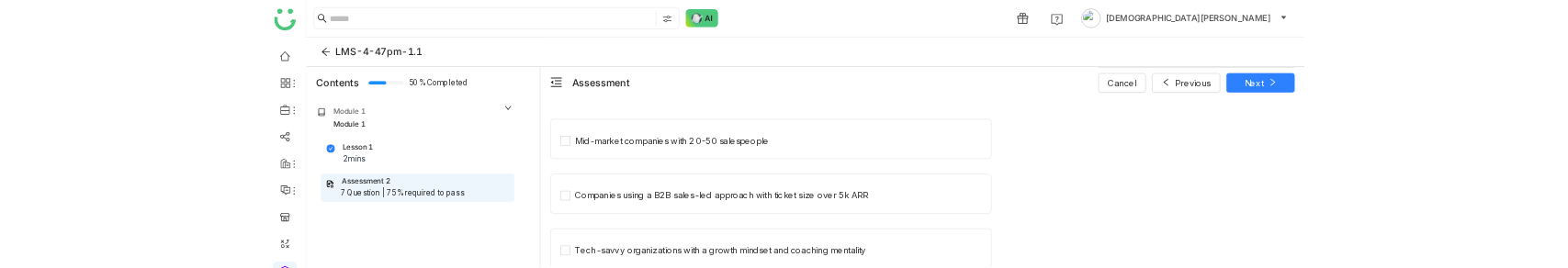 scroll, scrollTop: 194, scrollLeft: 0, axis: vertical 